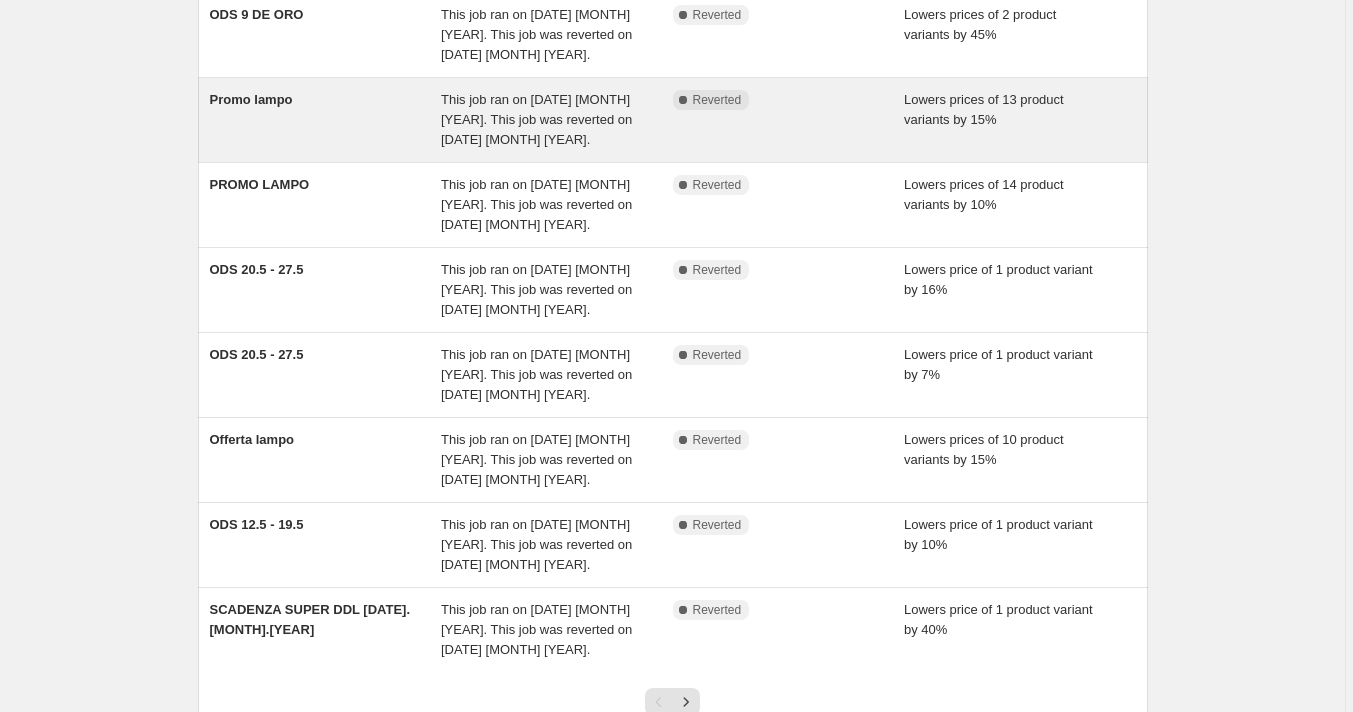 scroll, scrollTop: 511, scrollLeft: 0, axis: vertical 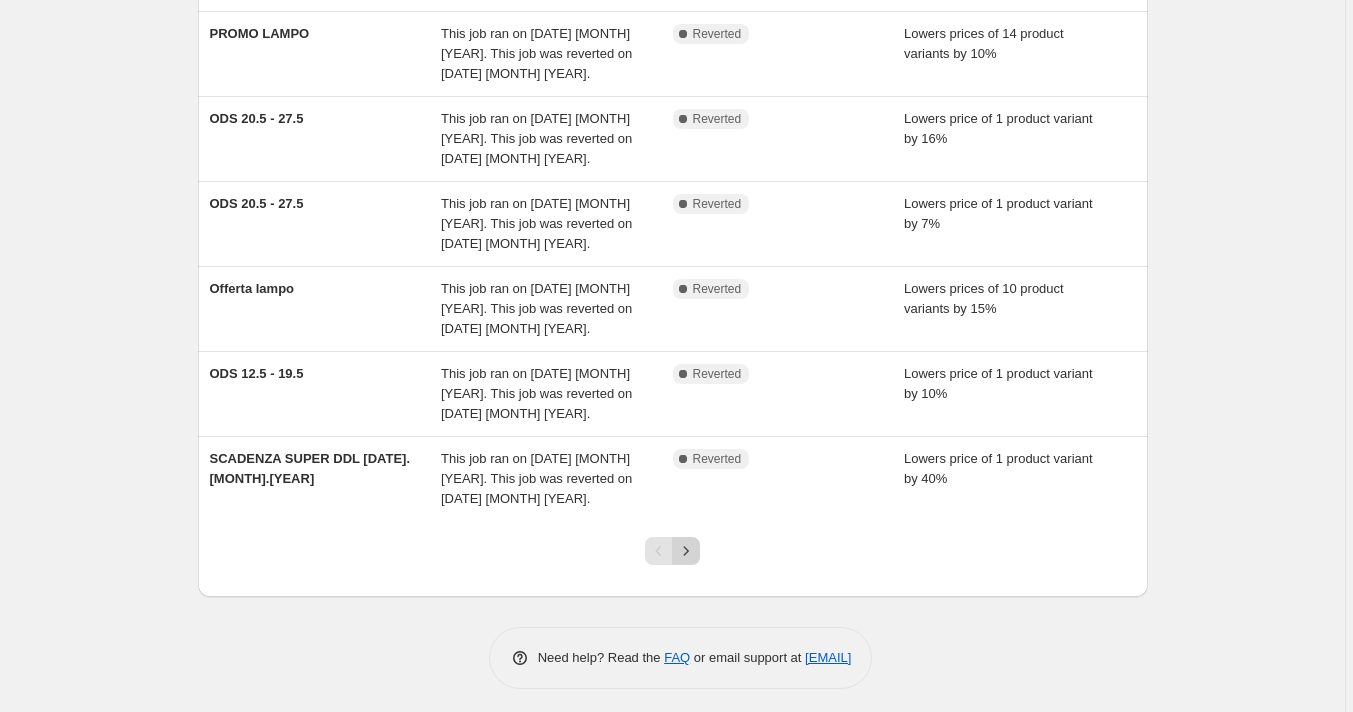 click 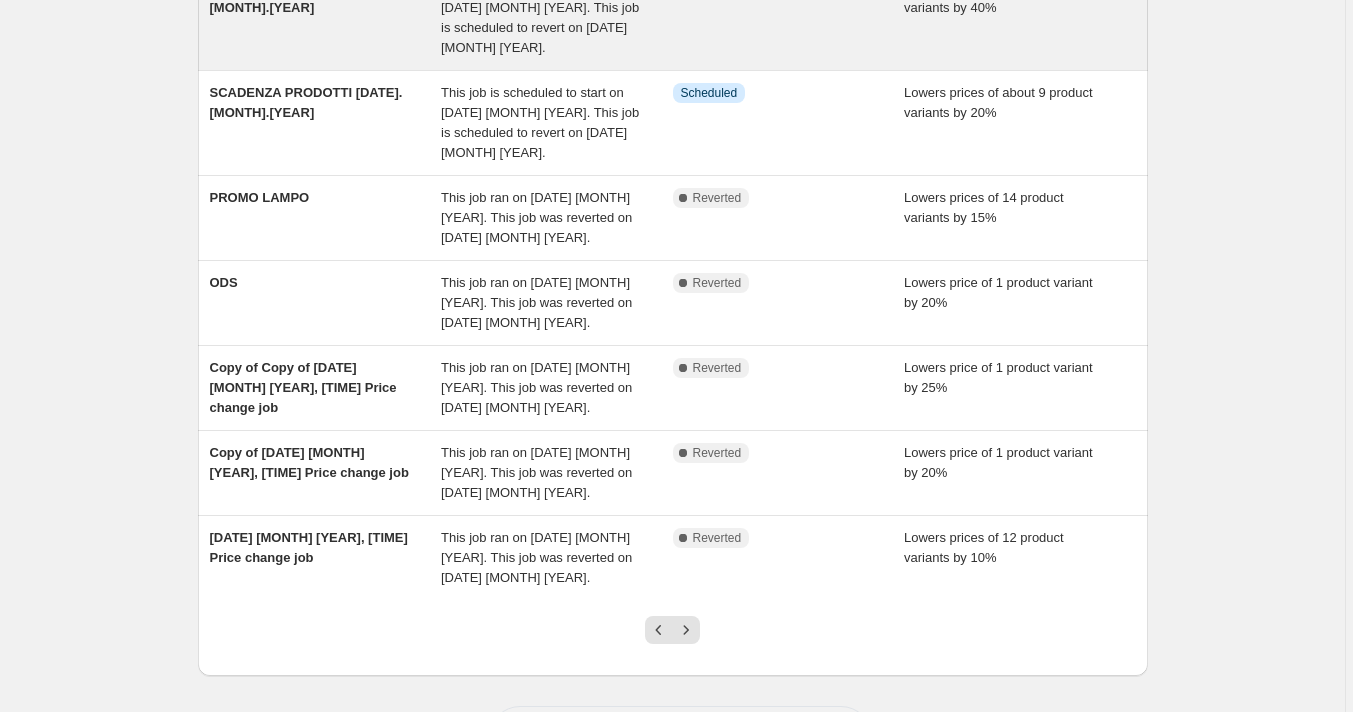 scroll, scrollTop: 551, scrollLeft: 0, axis: vertical 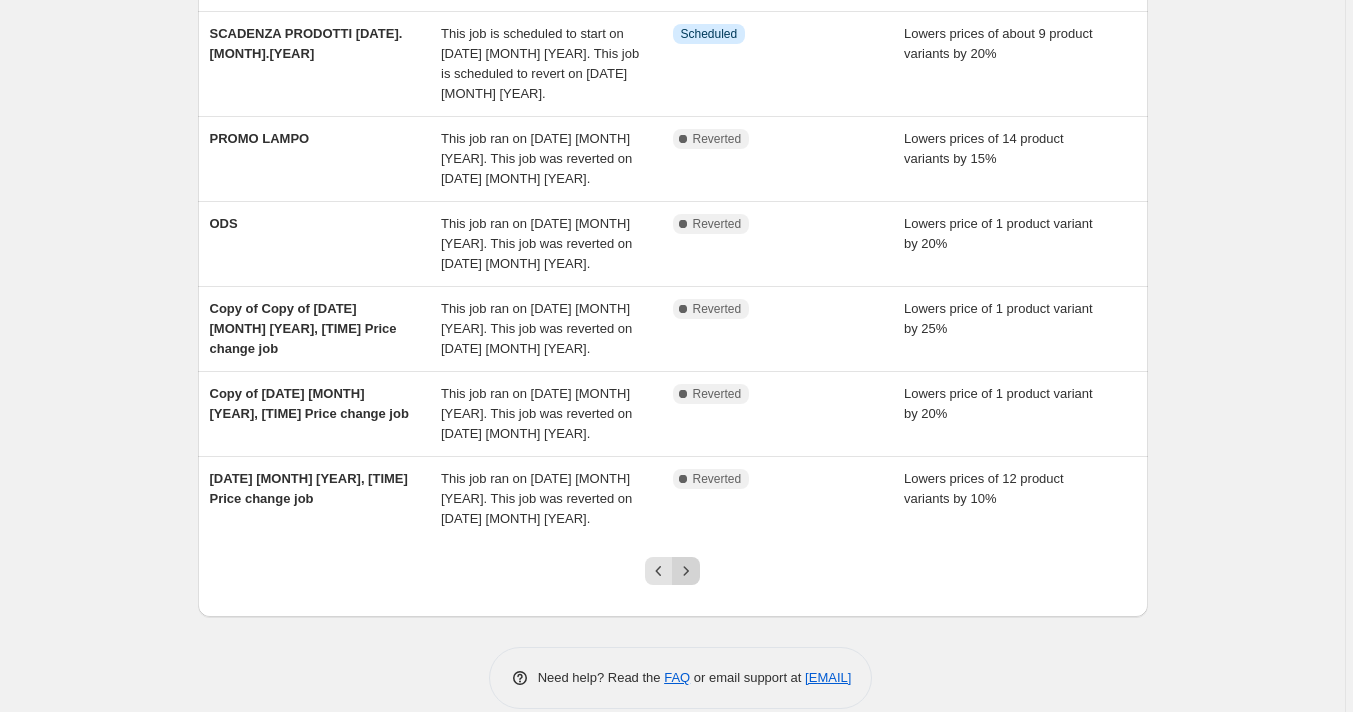 click 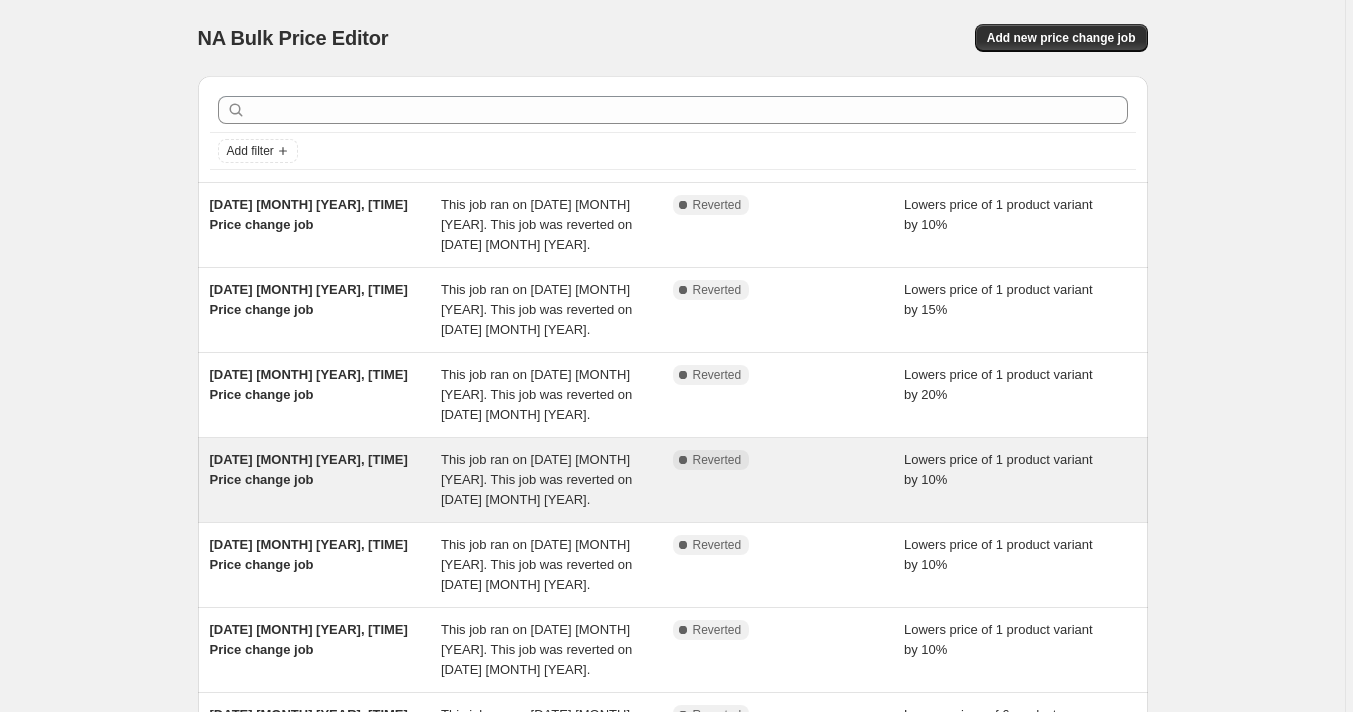 scroll, scrollTop: 511, scrollLeft: 0, axis: vertical 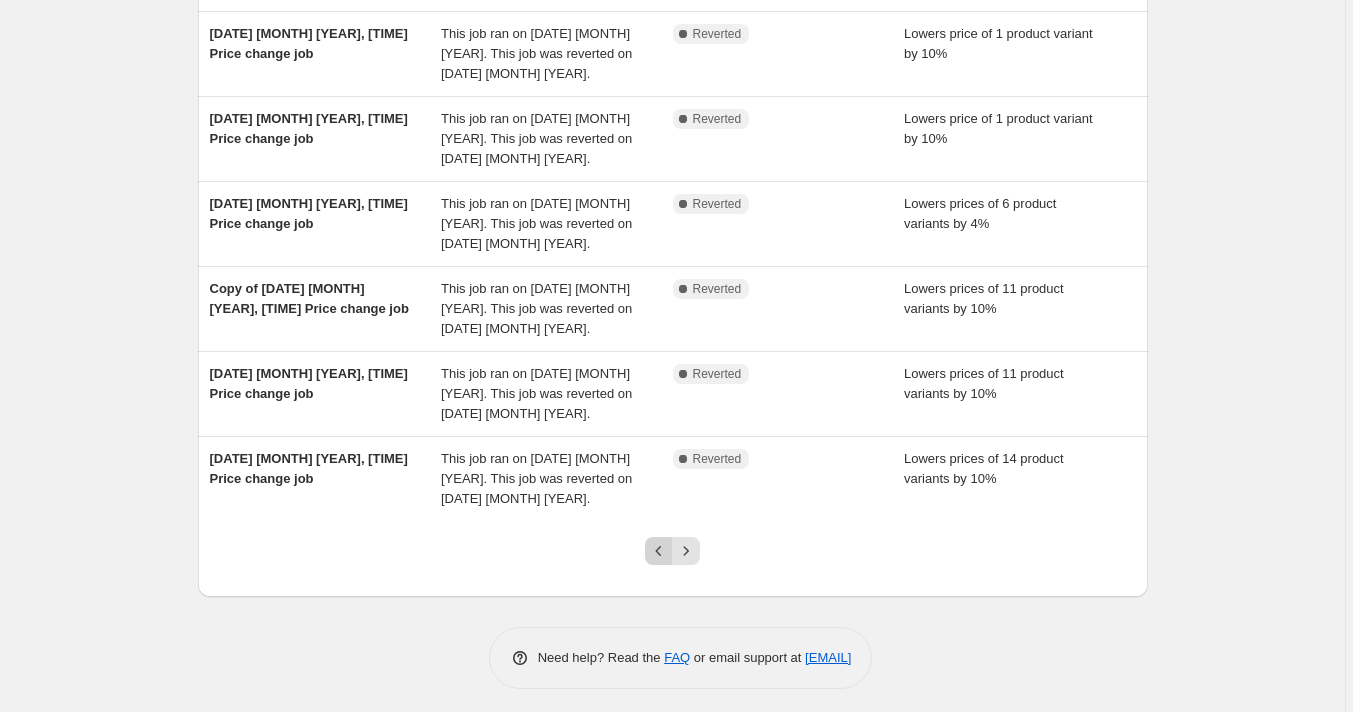 click at bounding box center (659, 551) 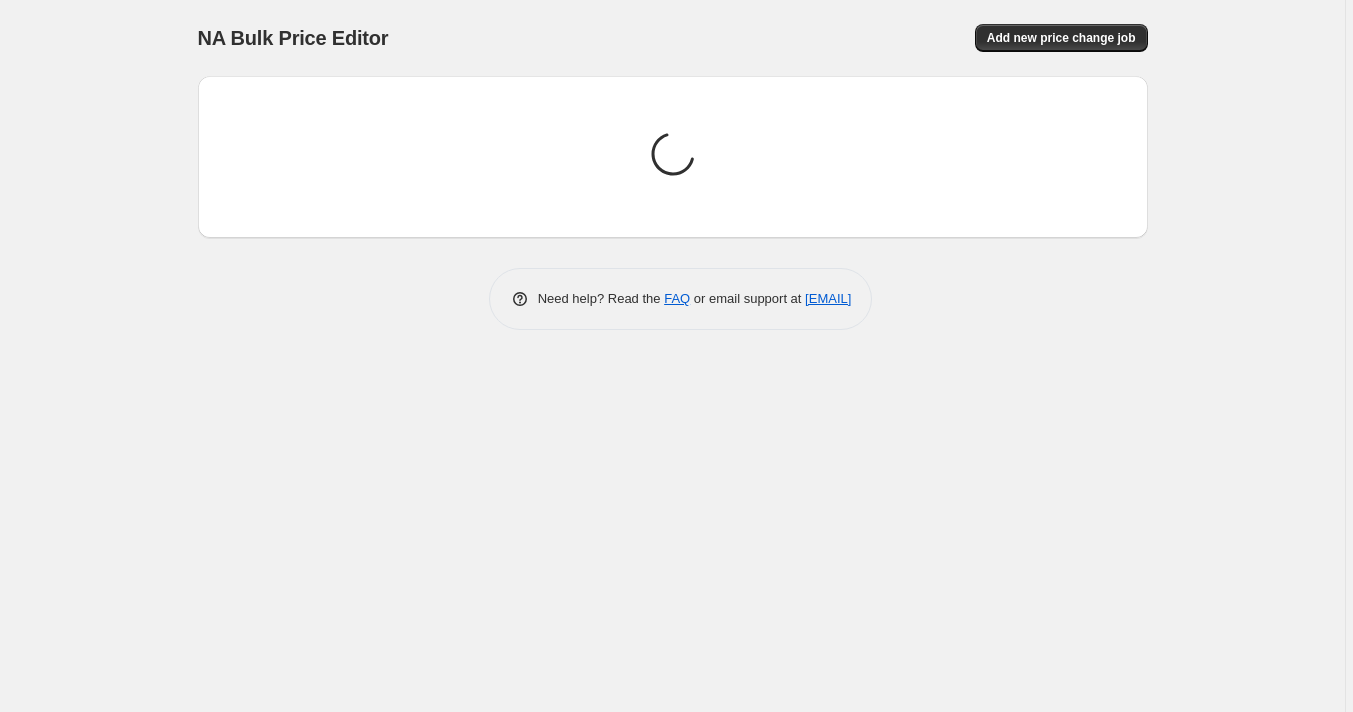 scroll, scrollTop: 0, scrollLeft: 0, axis: both 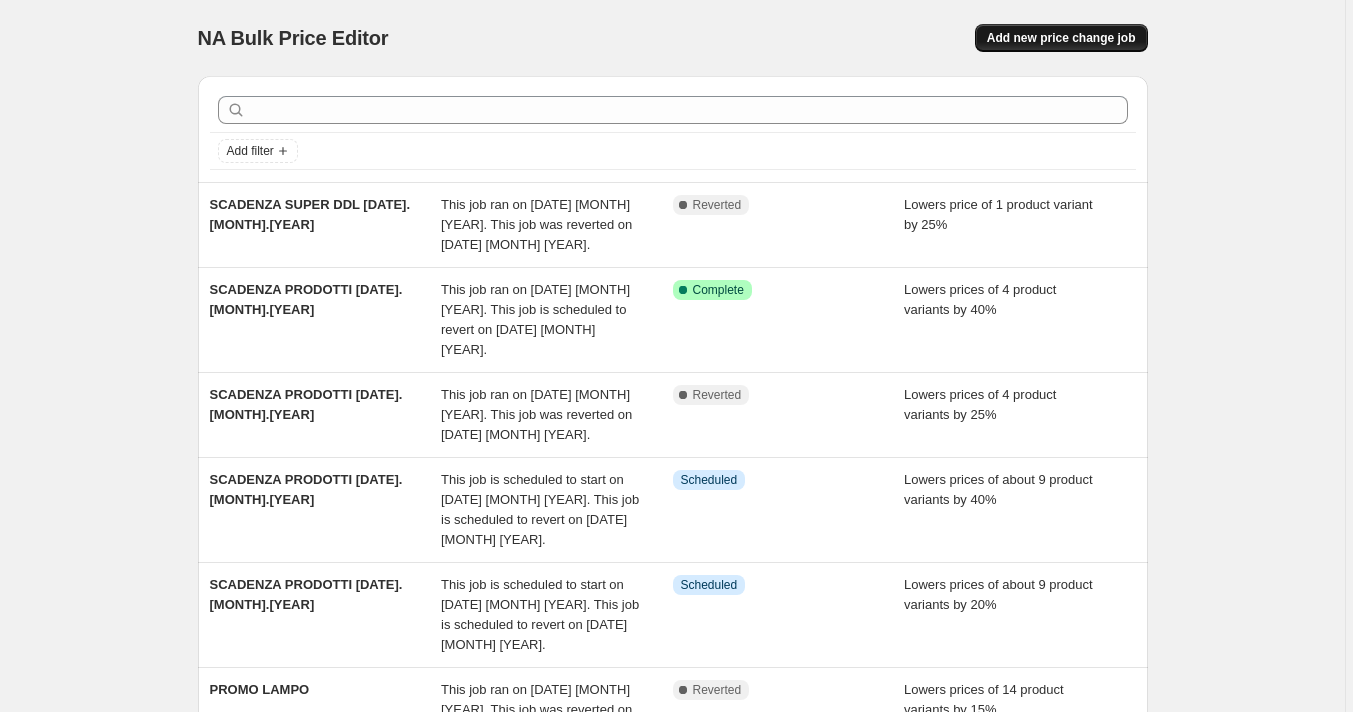 click on "Add new price change job" at bounding box center [1061, 38] 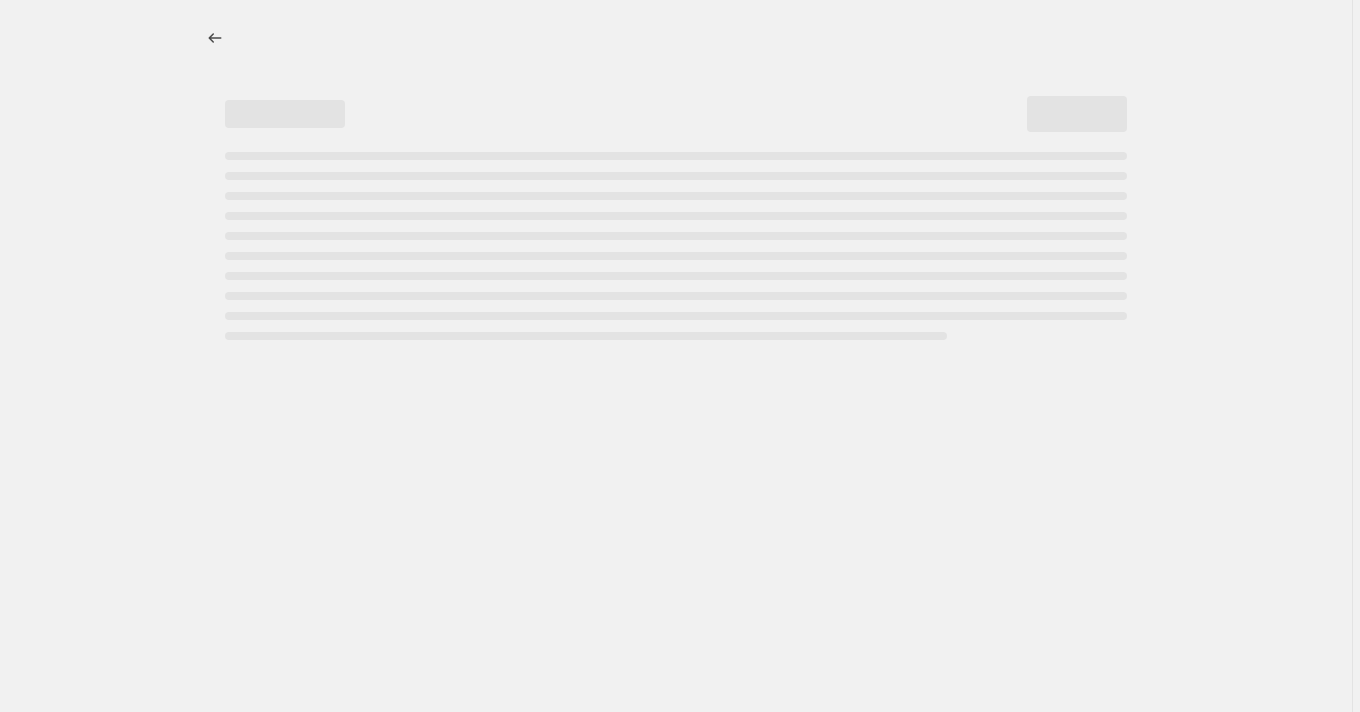 select on "percentage" 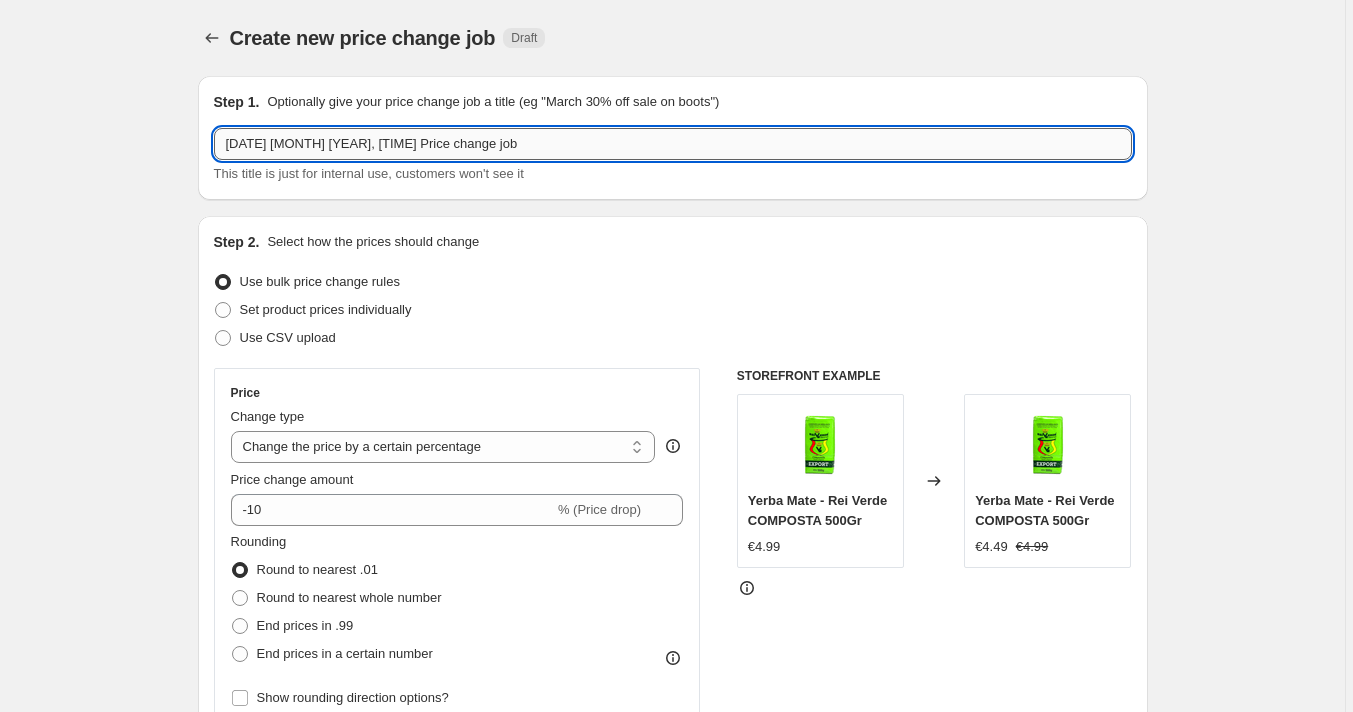 click on "[DATE] [MONTH] [YEAR], [TIME] Price change job" at bounding box center (673, 144) 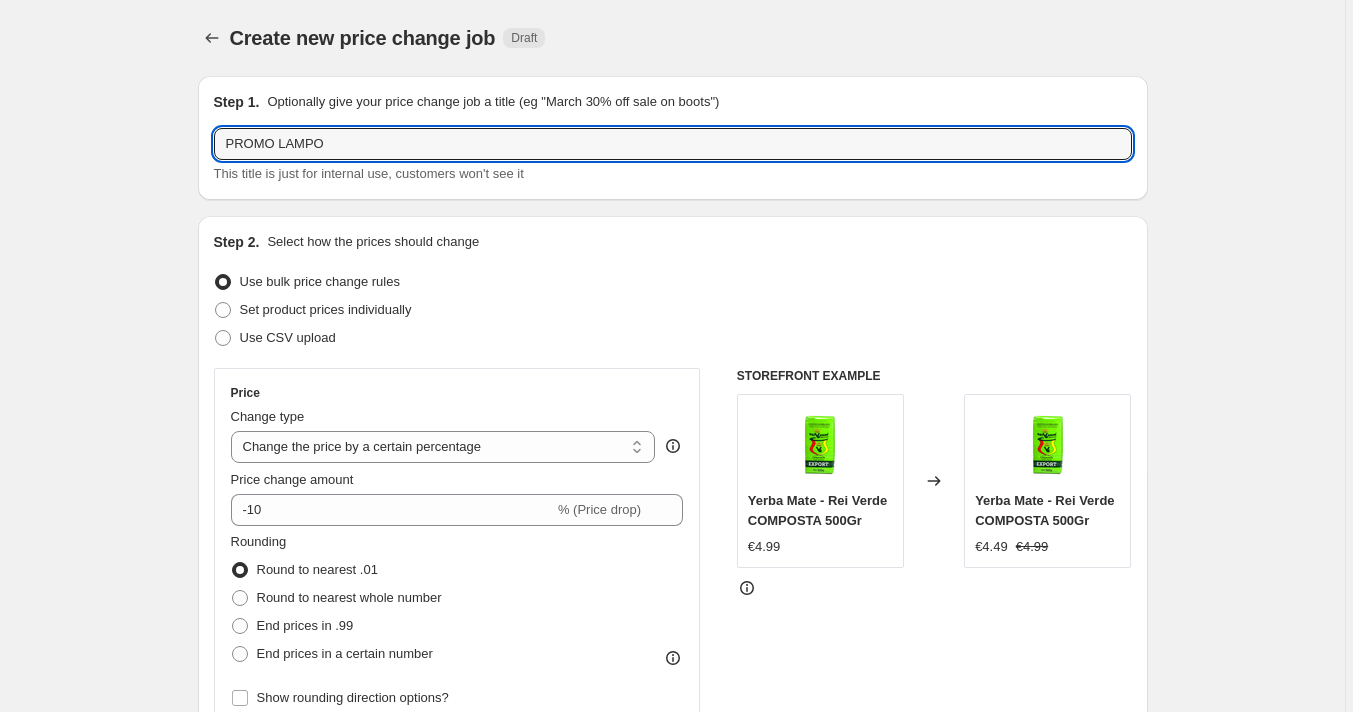 type on "PROMO LAMPO" 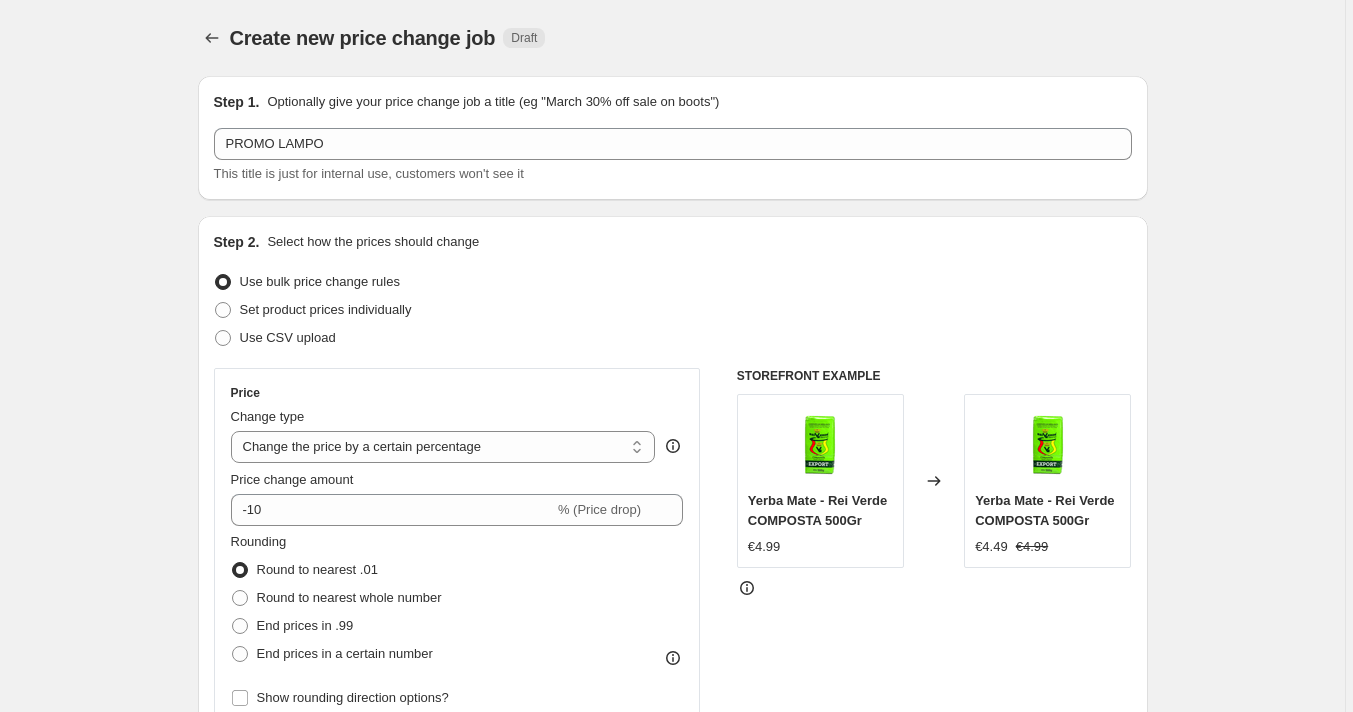 scroll, scrollTop: 228, scrollLeft: 0, axis: vertical 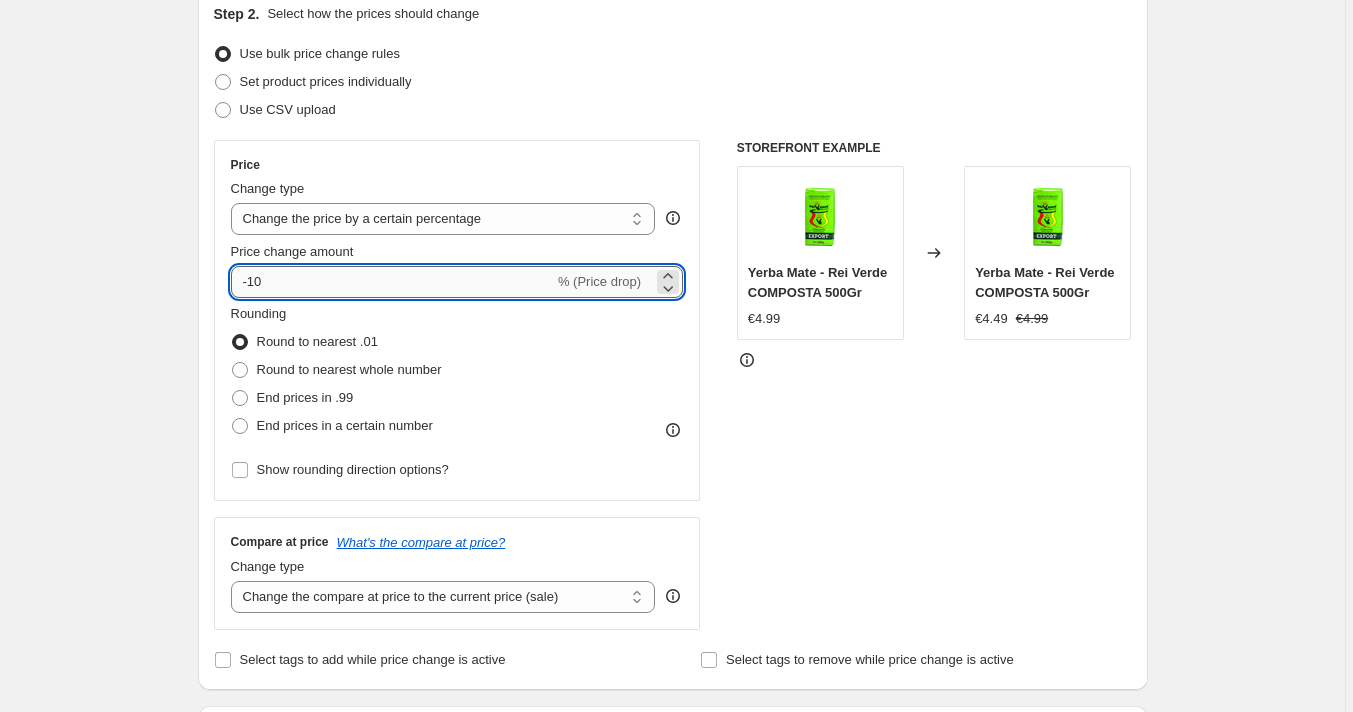 click on "-10" at bounding box center (392, 282) 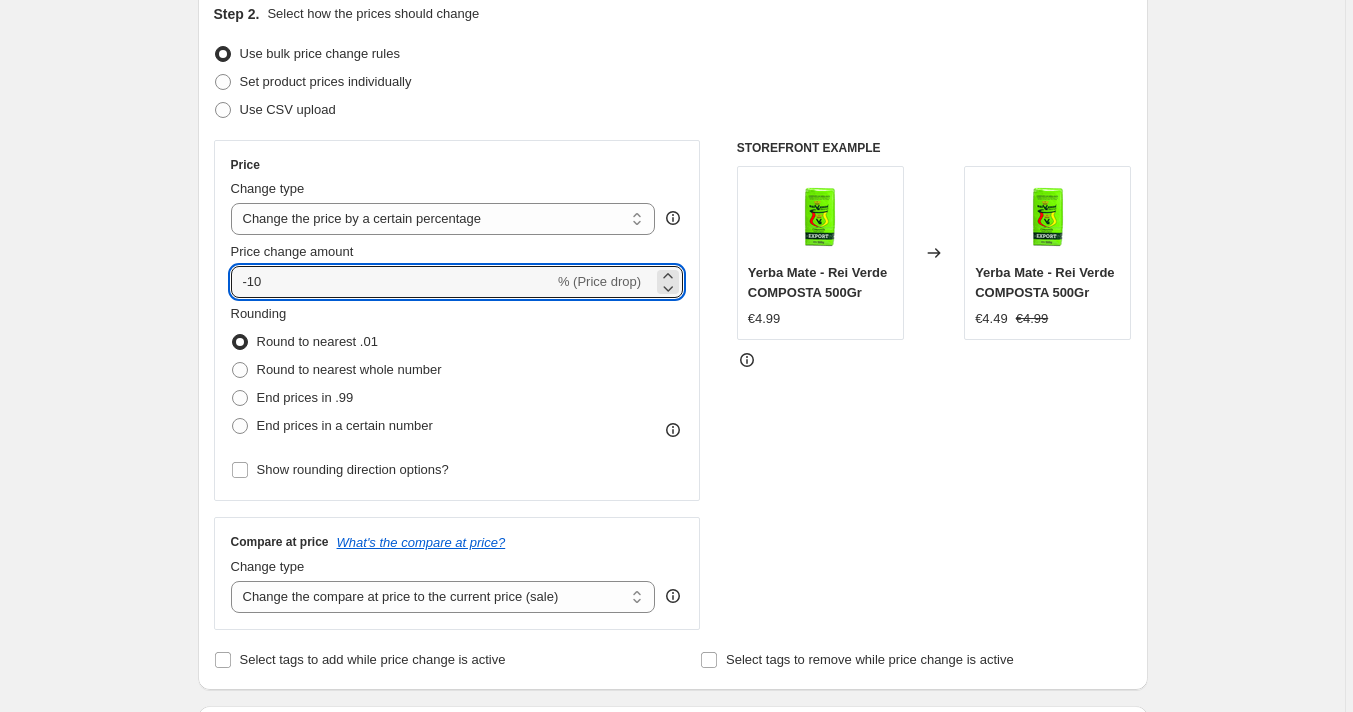 click on "Create new price change job. This page is ready Create new price change job Draft Step 1. Optionally give your price change job a title (eg "March 30% off sale on boots") PROMO LAMPO This title is just for internal use, customers won't see it Step 2. Select how the prices should change Use bulk price change rules Set product prices individually Use CSV upload Price Change type Change the price to a certain amount Change the price by a certain amount Change the price by a certain percentage Change the price to the current compare at price (price before sale) Change the price by a certain amount relative to the compare at price Change the price by a certain percentage relative to the compare at price Don't change the price Change the price by a certain percentage relative to the cost per item Change price to certain cost margin Change the price by a certain percentage Price change amount -10 % (Price drop) Rounding Round to nearest .01 Round to nearest whole number End prices in .99 Compare at price Change type" at bounding box center [672, 774] 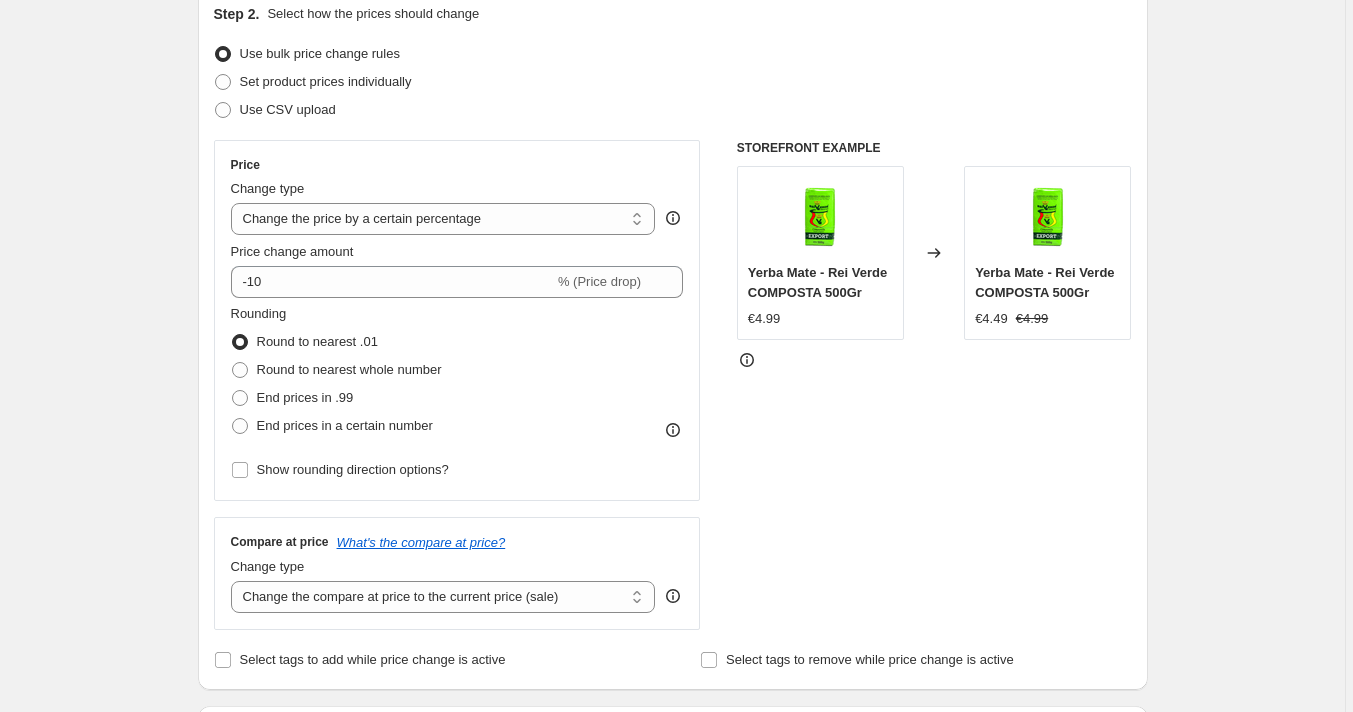scroll, scrollTop: 316, scrollLeft: 0, axis: vertical 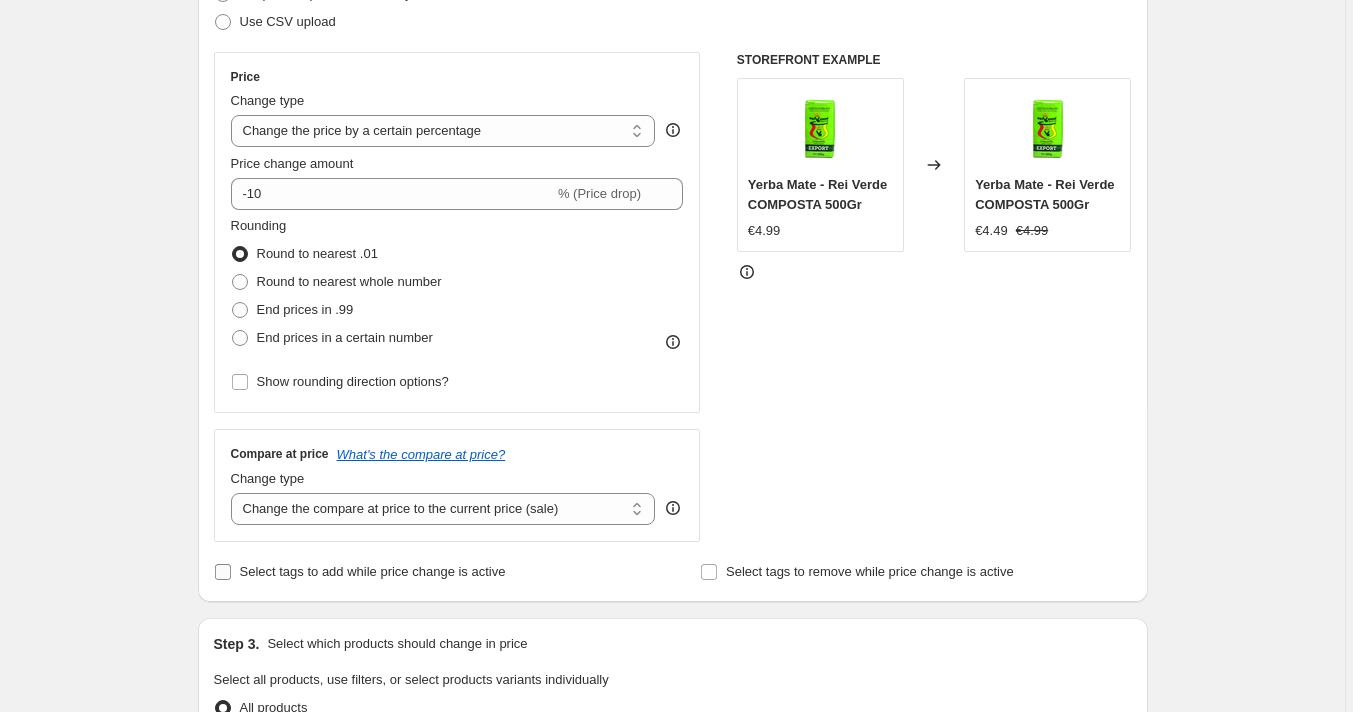 click on "Select tags to add while price change is active" at bounding box center [373, 571] 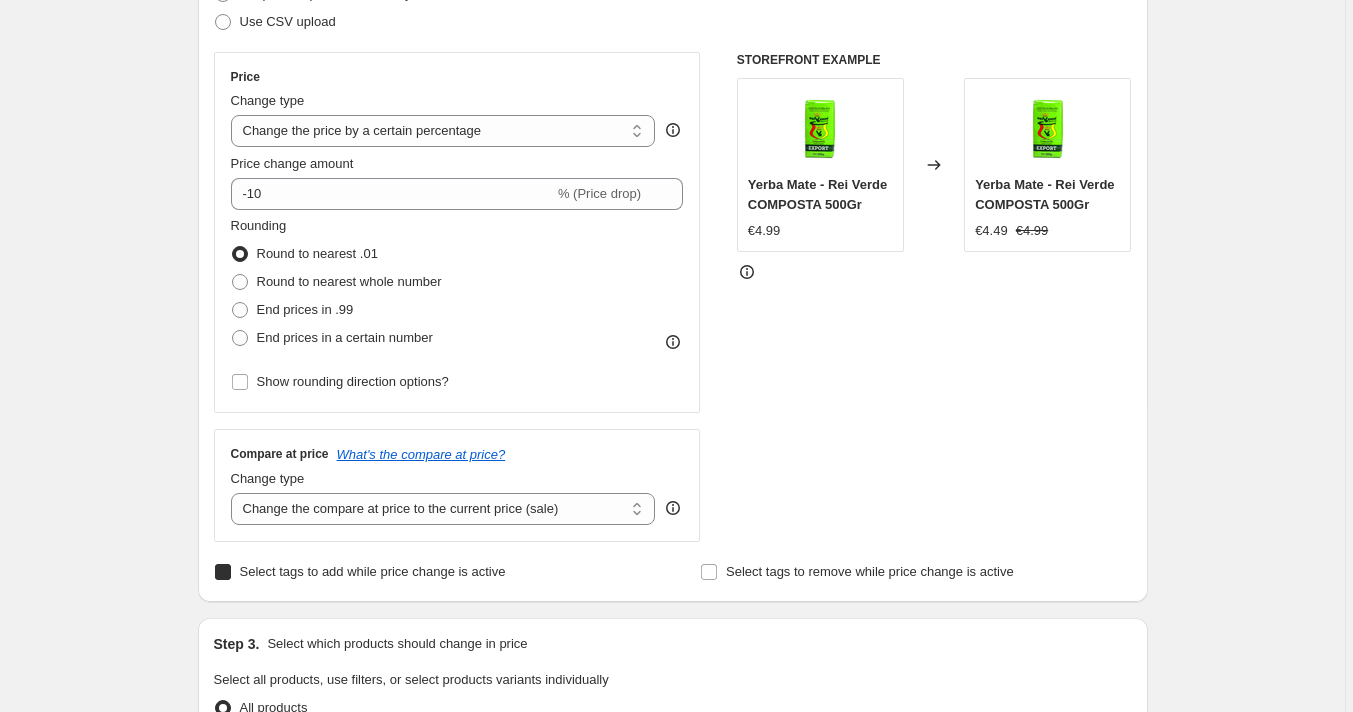 checkbox on "true" 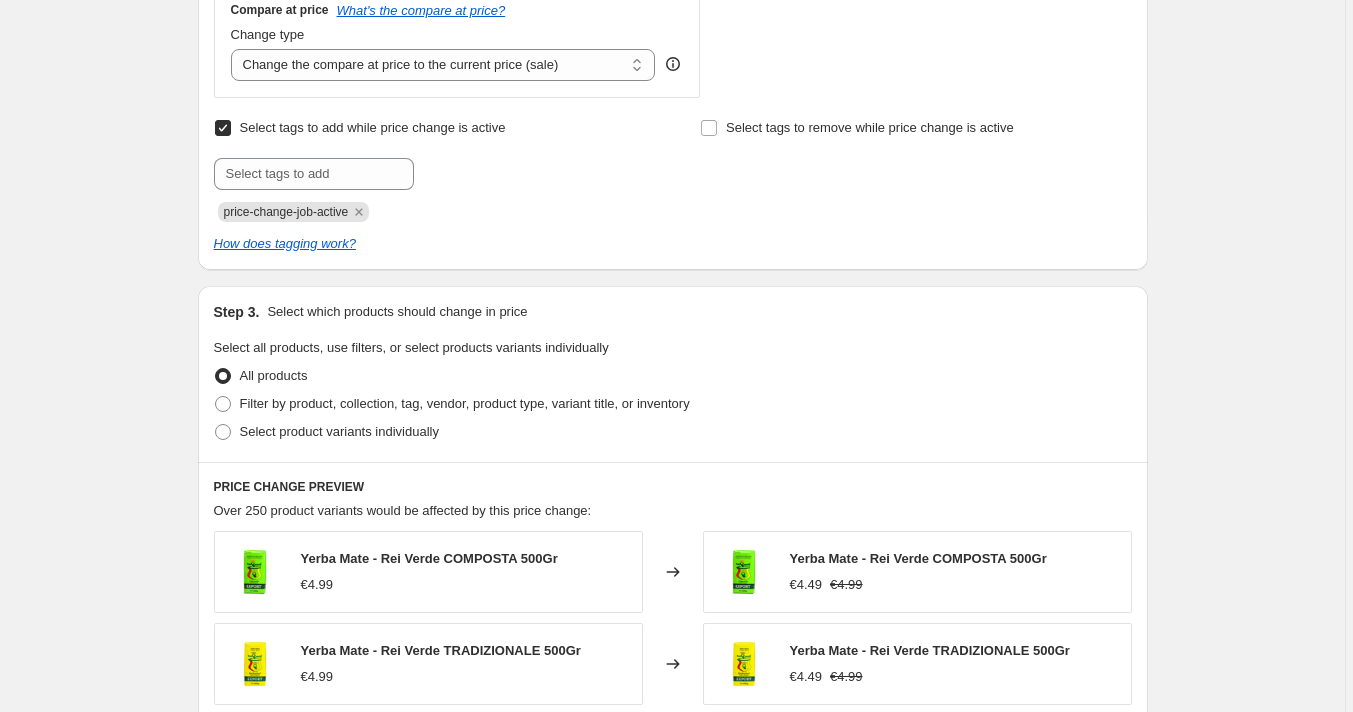 scroll, scrollTop: 915, scrollLeft: 0, axis: vertical 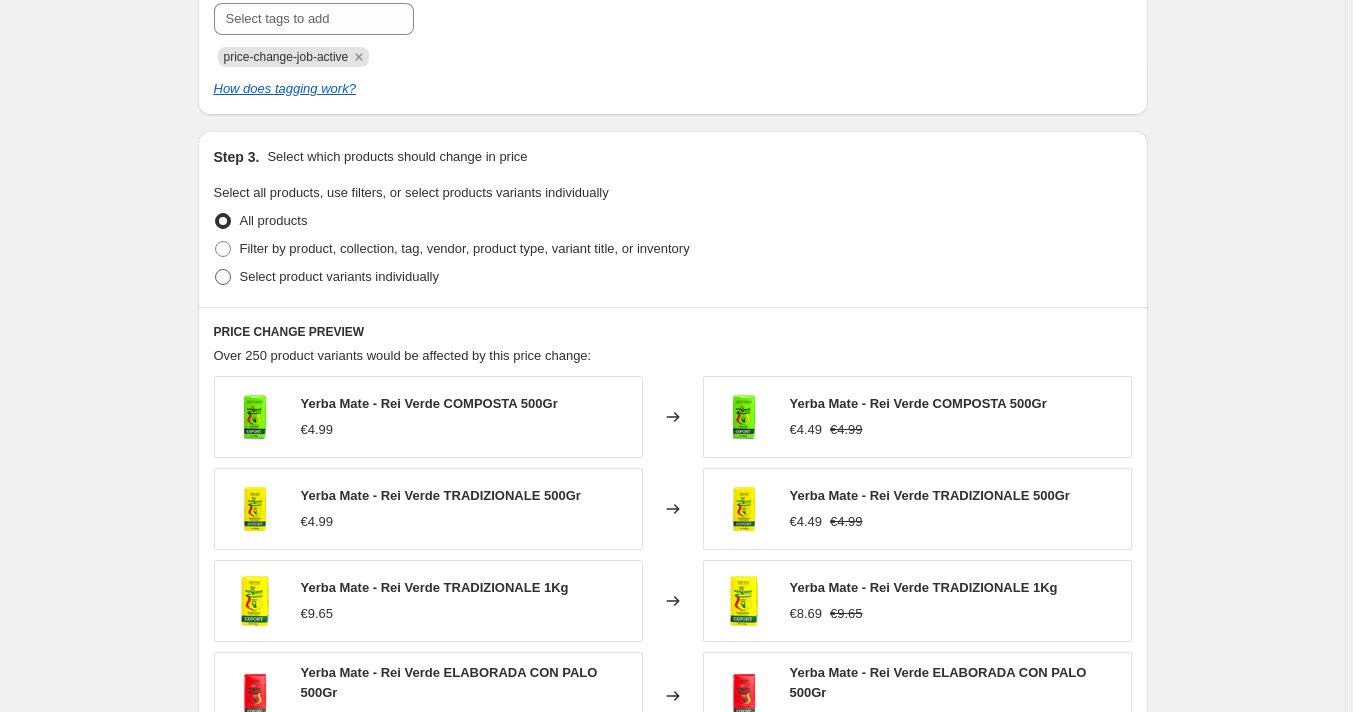 click on "Select product variants individually" at bounding box center [339, 276] 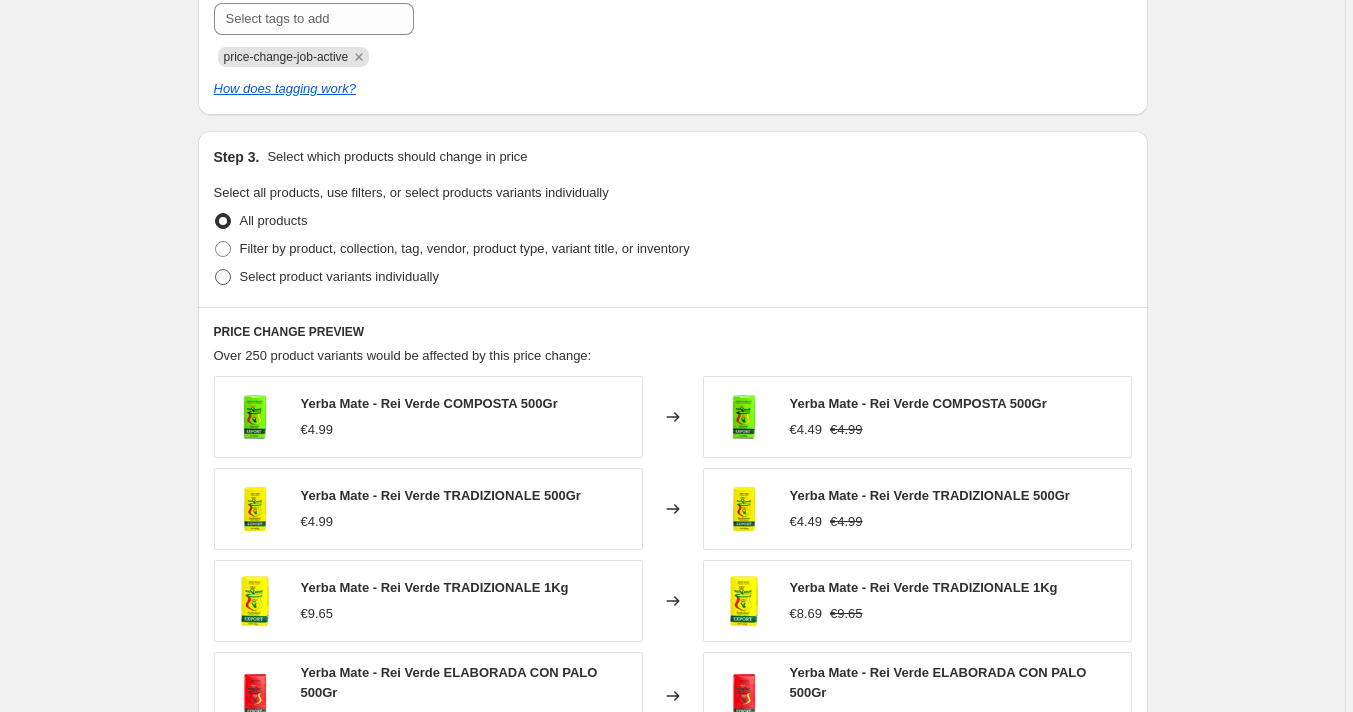 radio on "true" 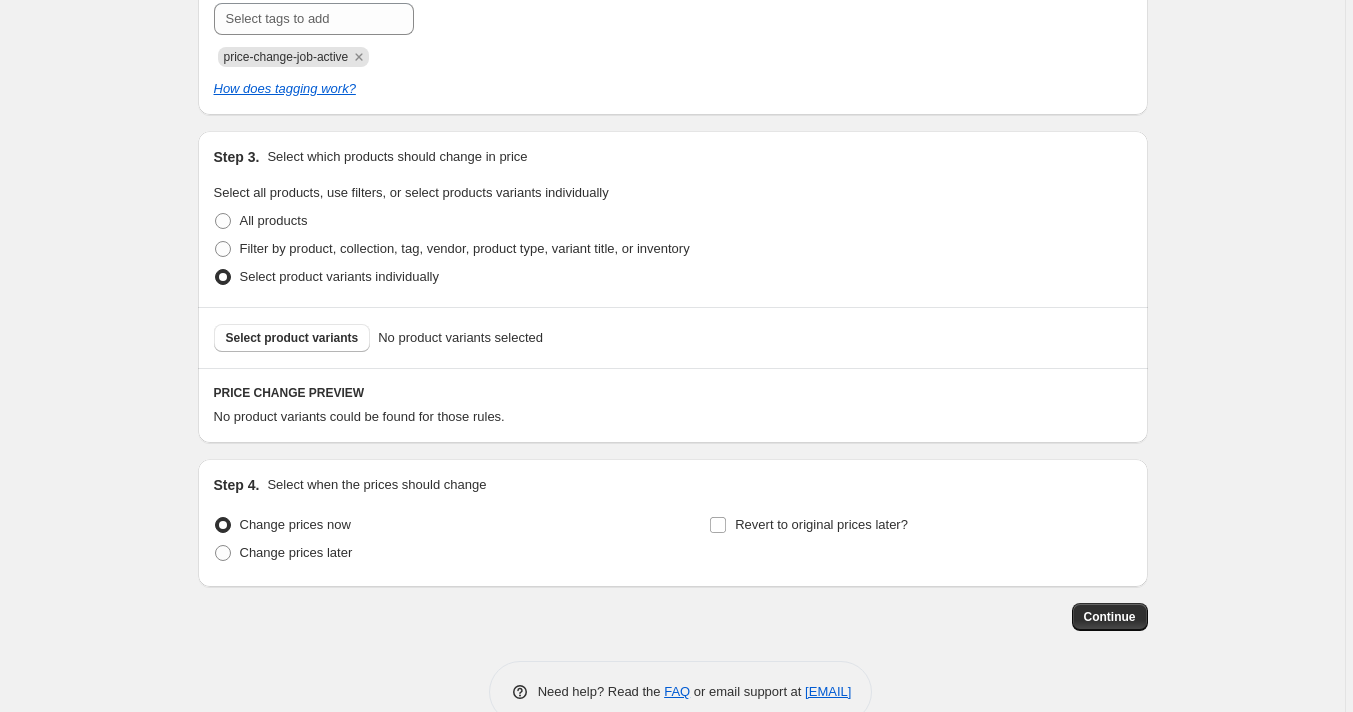 scroll, scrollTop: 951, scrollLeft: 0, axis: vertical 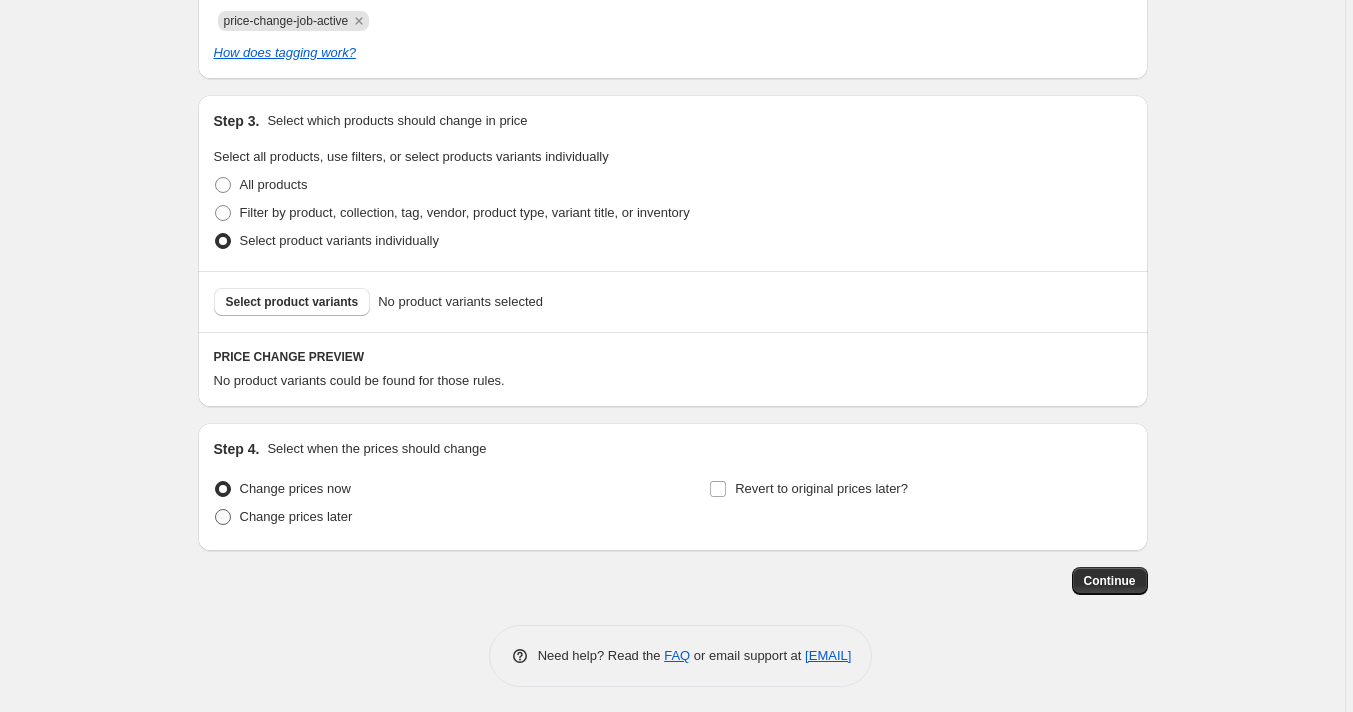 click on "Change prices later" at bounding box center [283, 517] 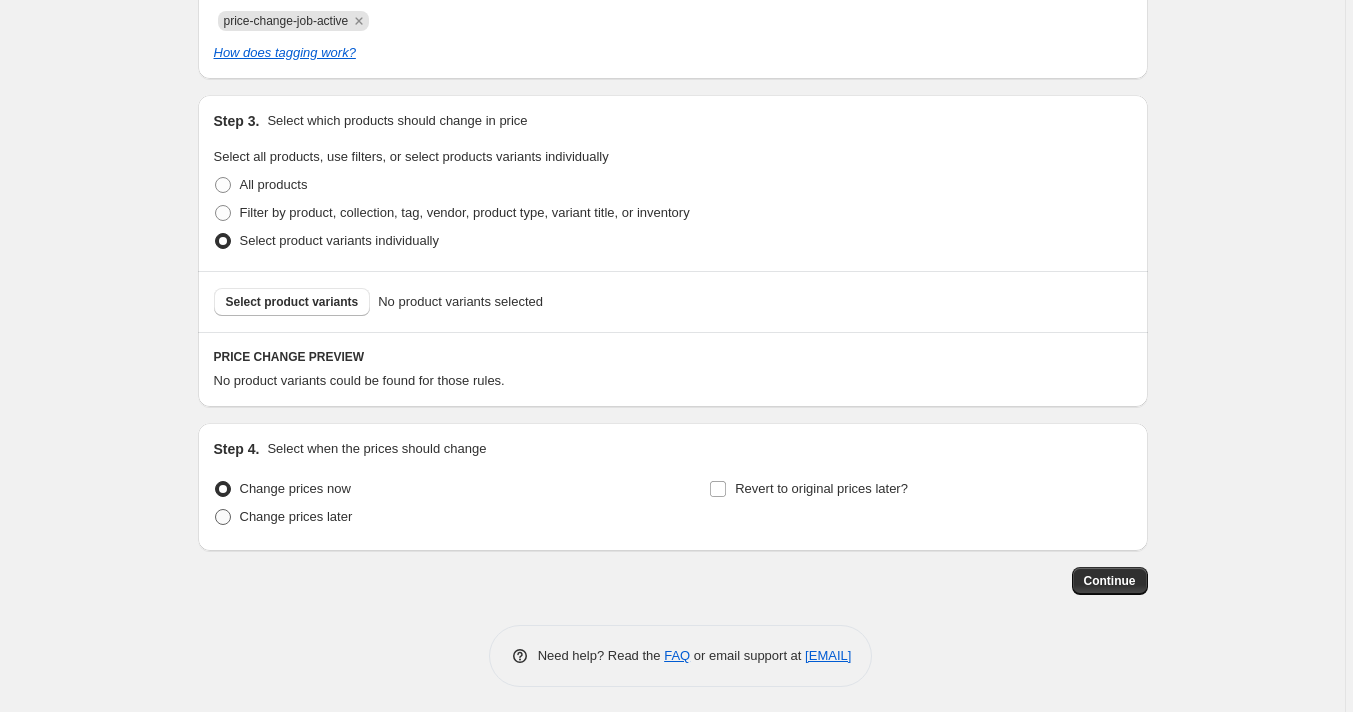 radio on "true" 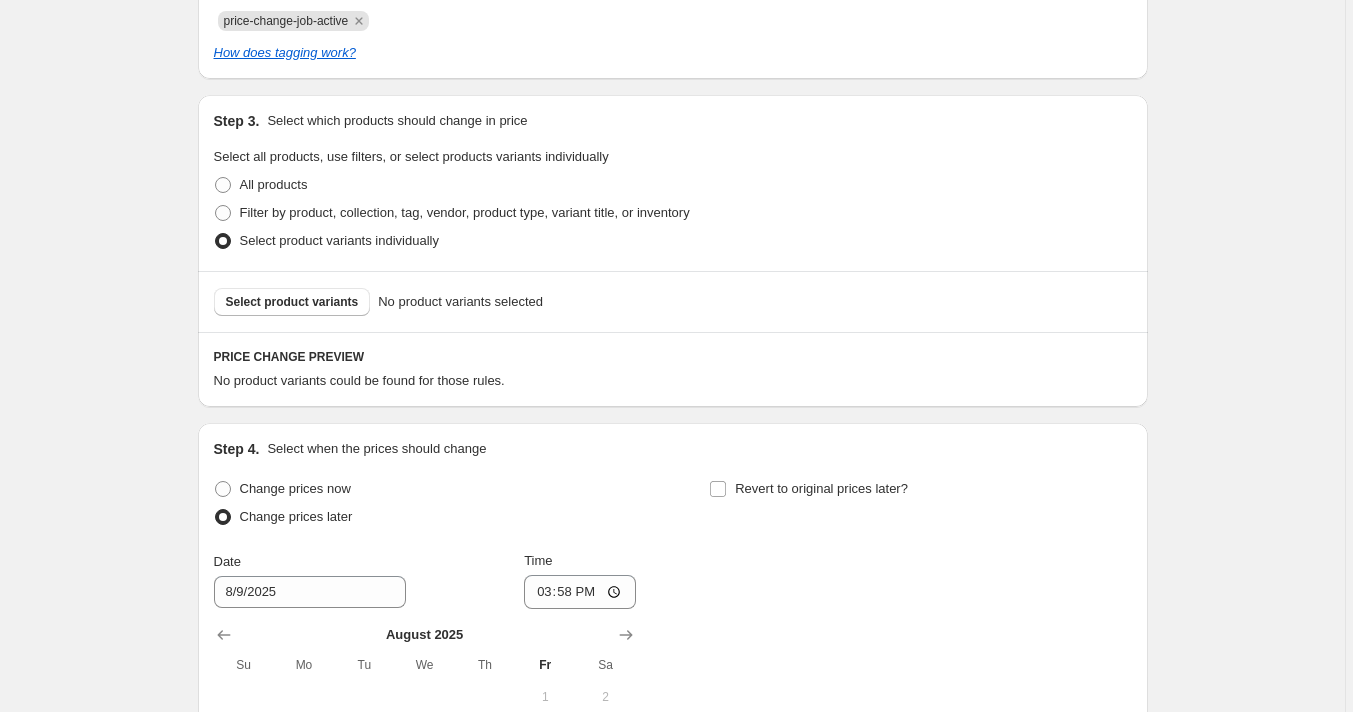 scroll, scrollTop: 1223, scrollLeft: 0, axis: vertical 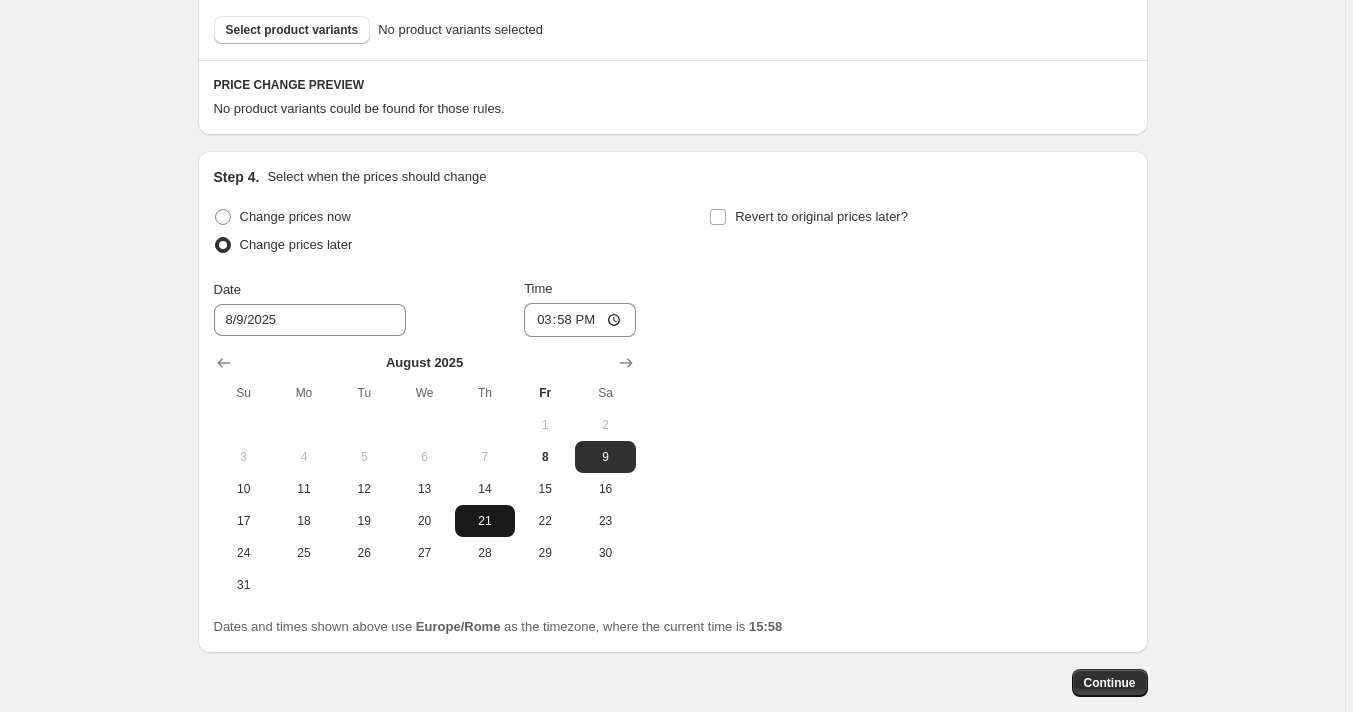 click on "21" at bounding box center [485, 521] 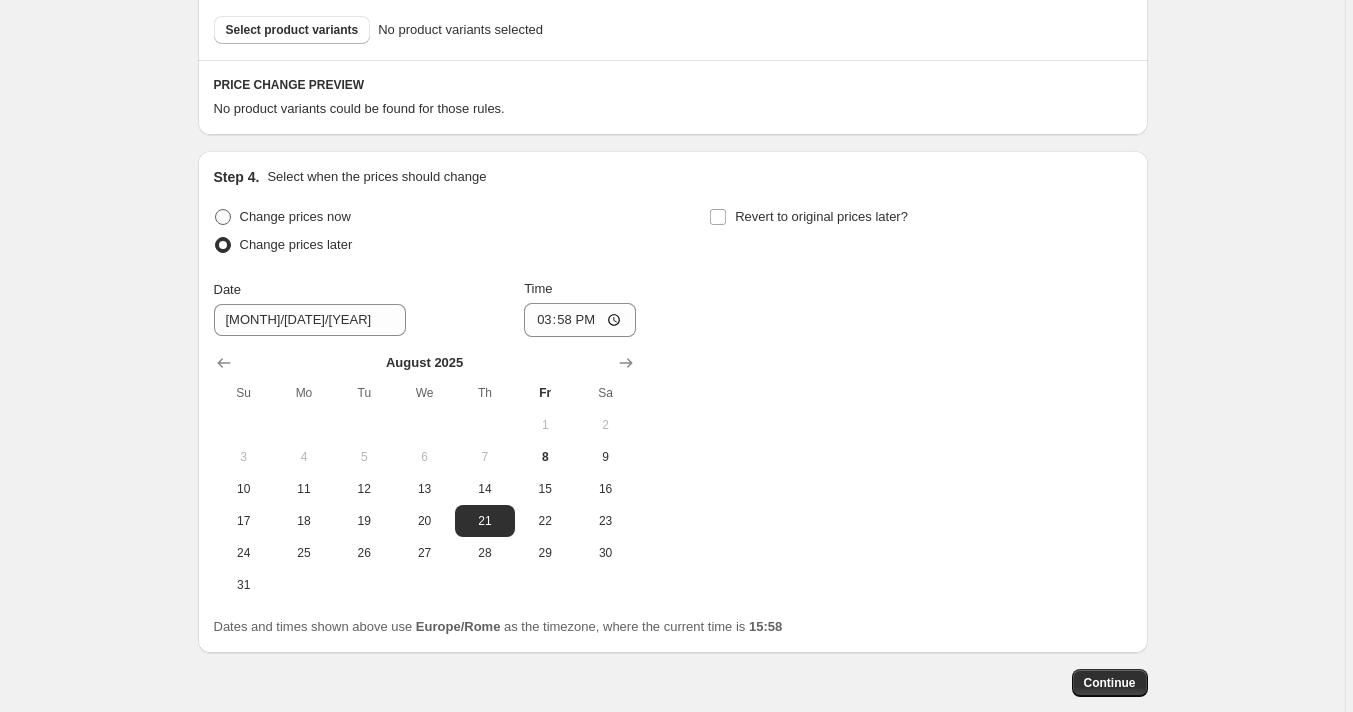 click on "Change prices now" at bounding box center [295, 216] 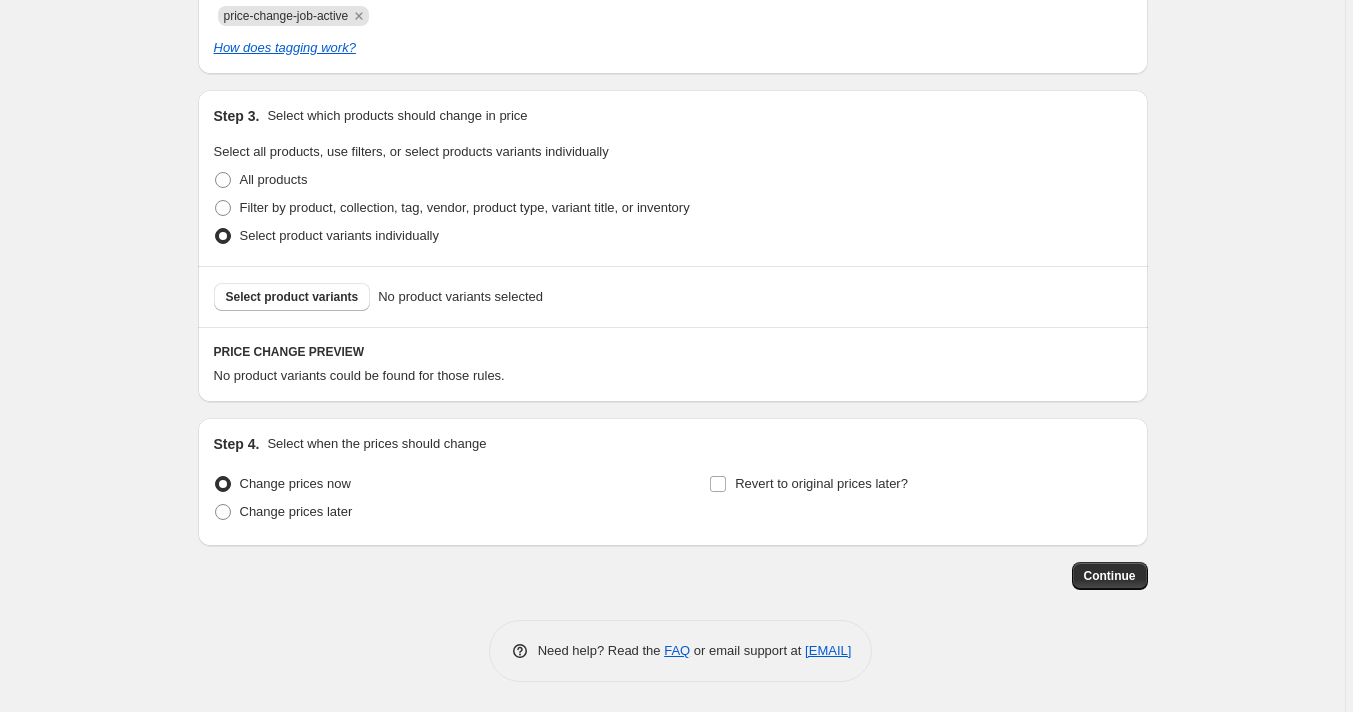 scroll, scrollTop: 951, scrollLeft: 0, axis: vertical 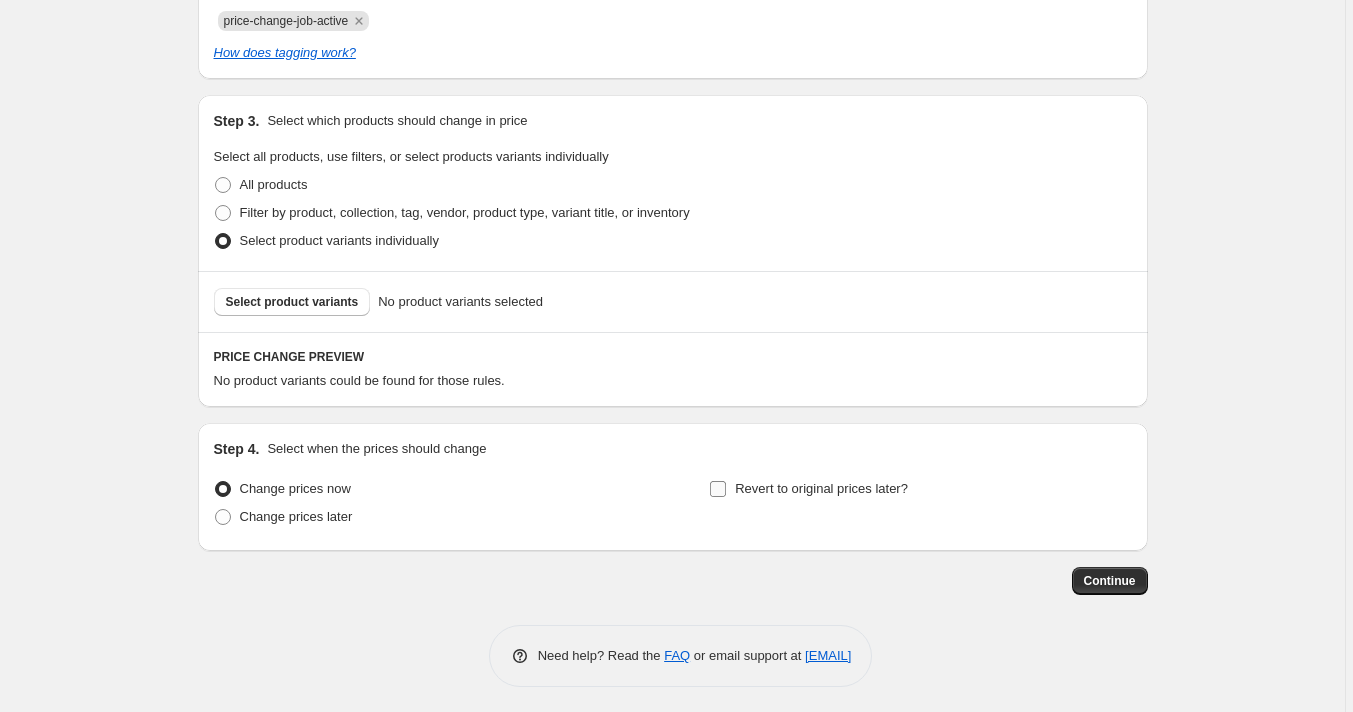 click on "Revert to original prices later?" at bounding box center [821, 488] 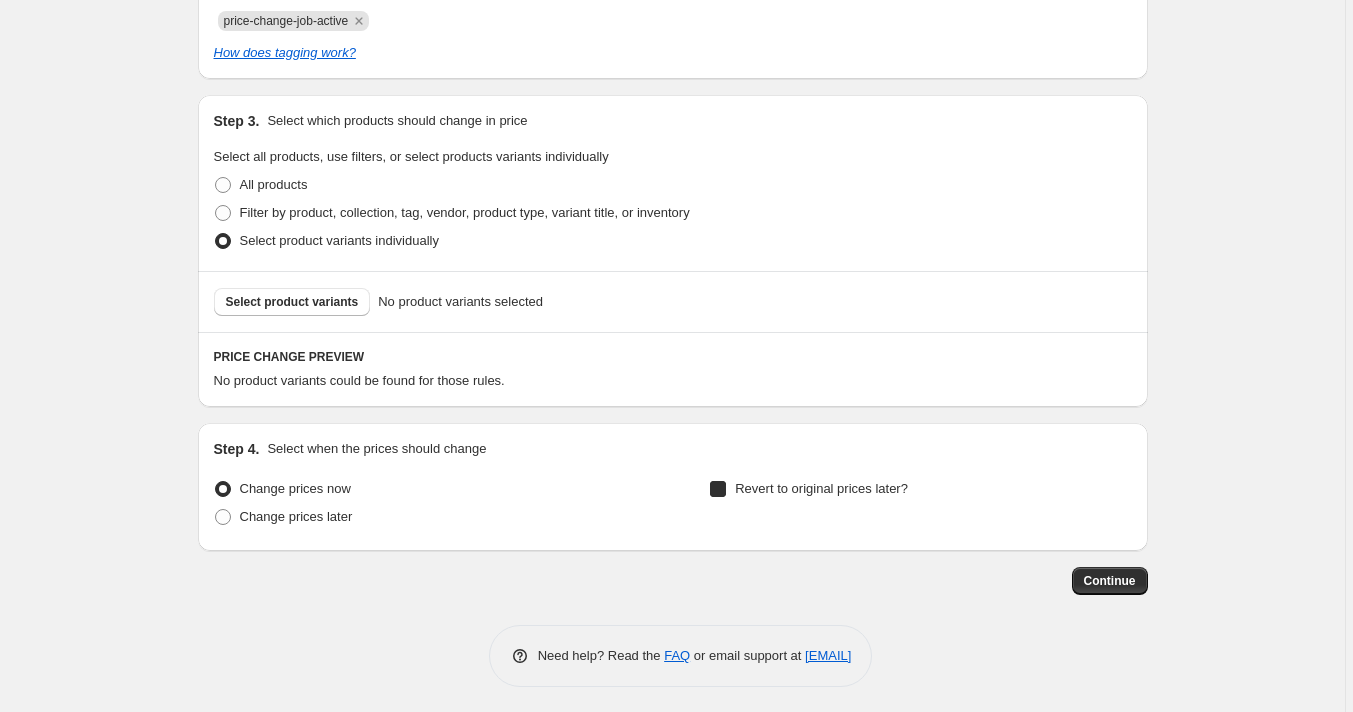 checkbox on "true" 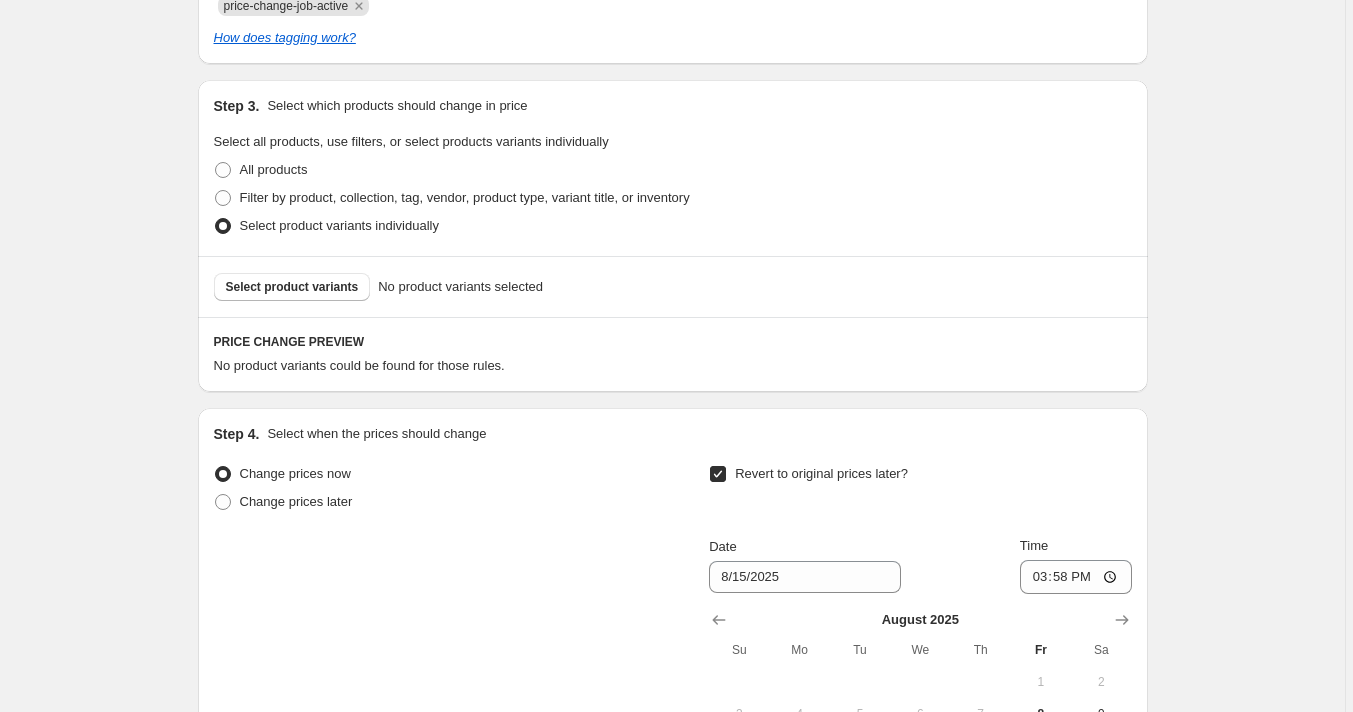 scroll, scrollTop: 1296, scrollLeft: 0, axis: vertical 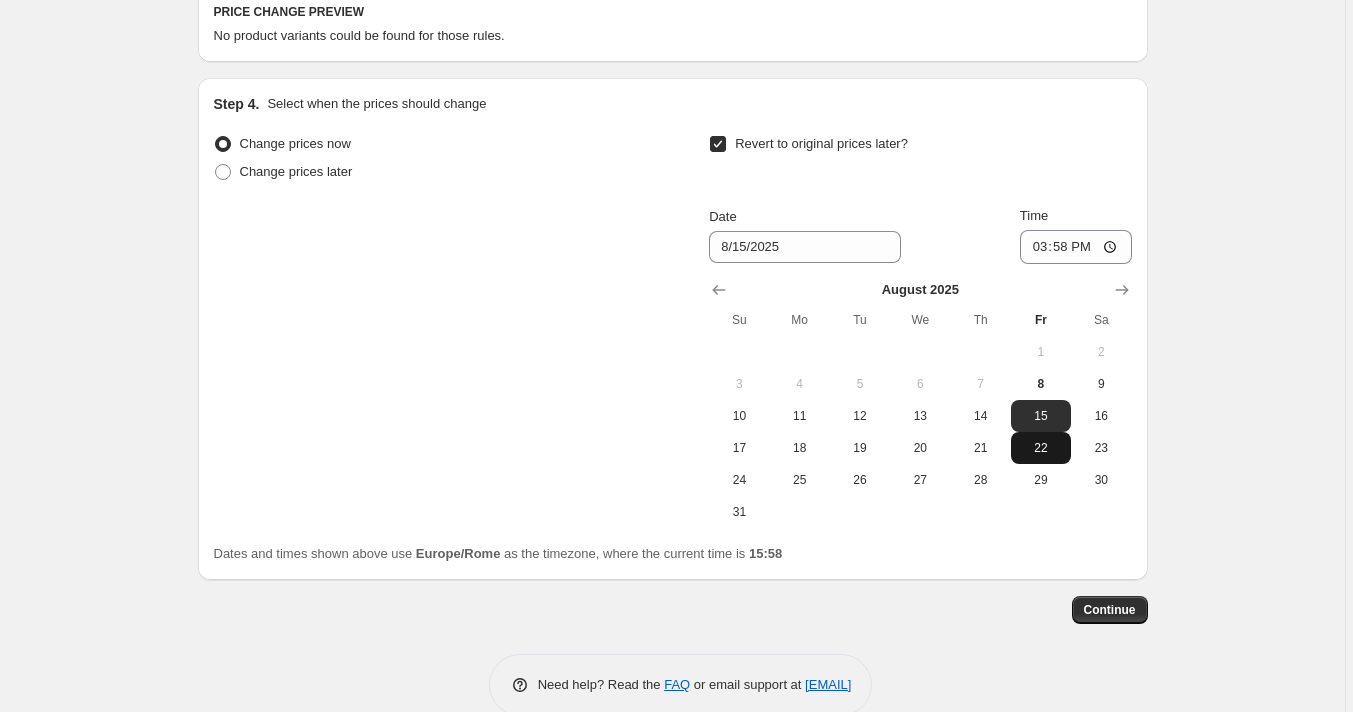 click on "22" at bounding box center (1041, 448) 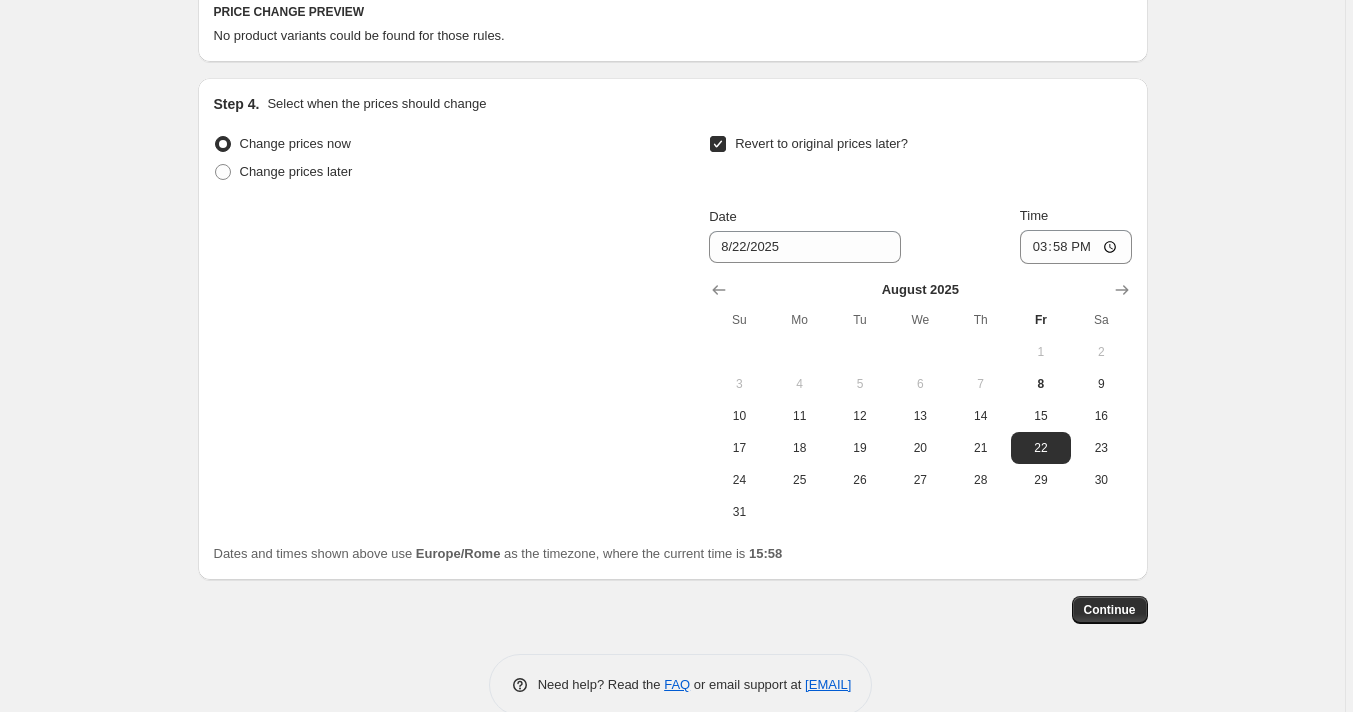 scroll, scrollTop: 728, scrollLeft: 0, axis: vertical 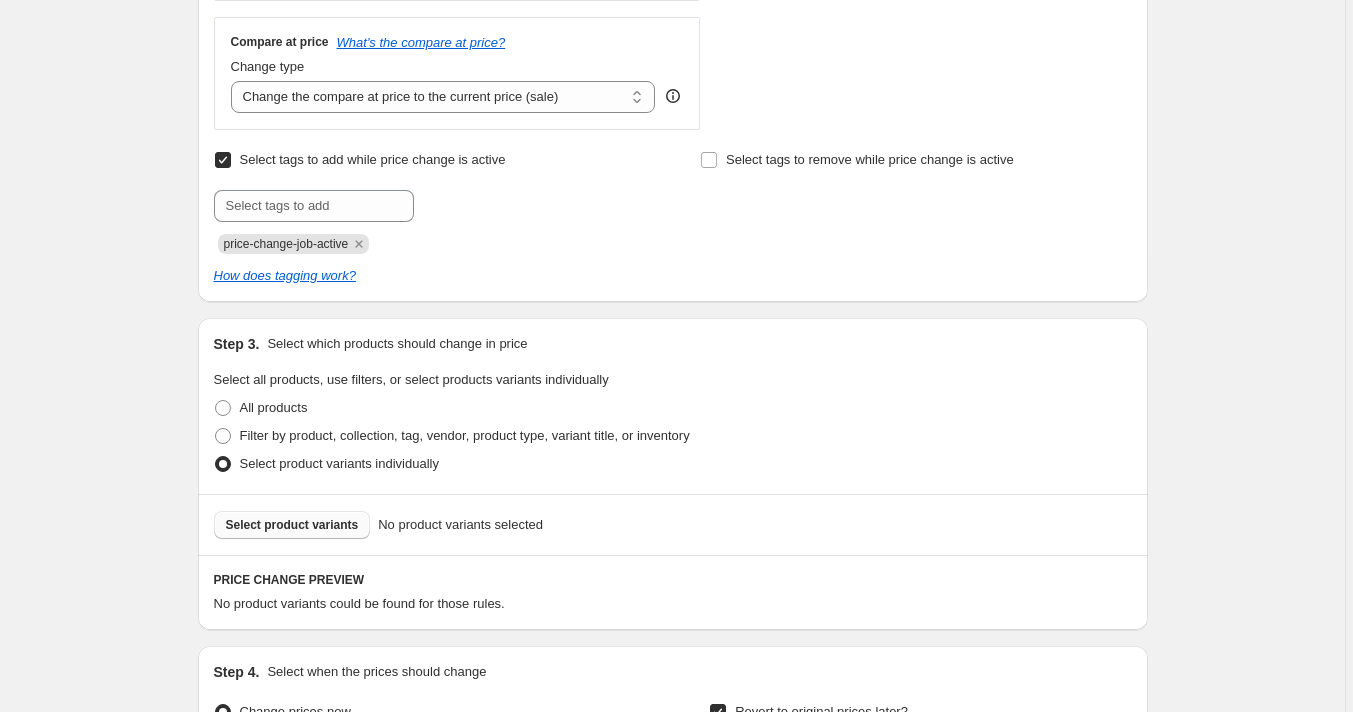 click on "Select product variants" at bounding box center [292, 525] 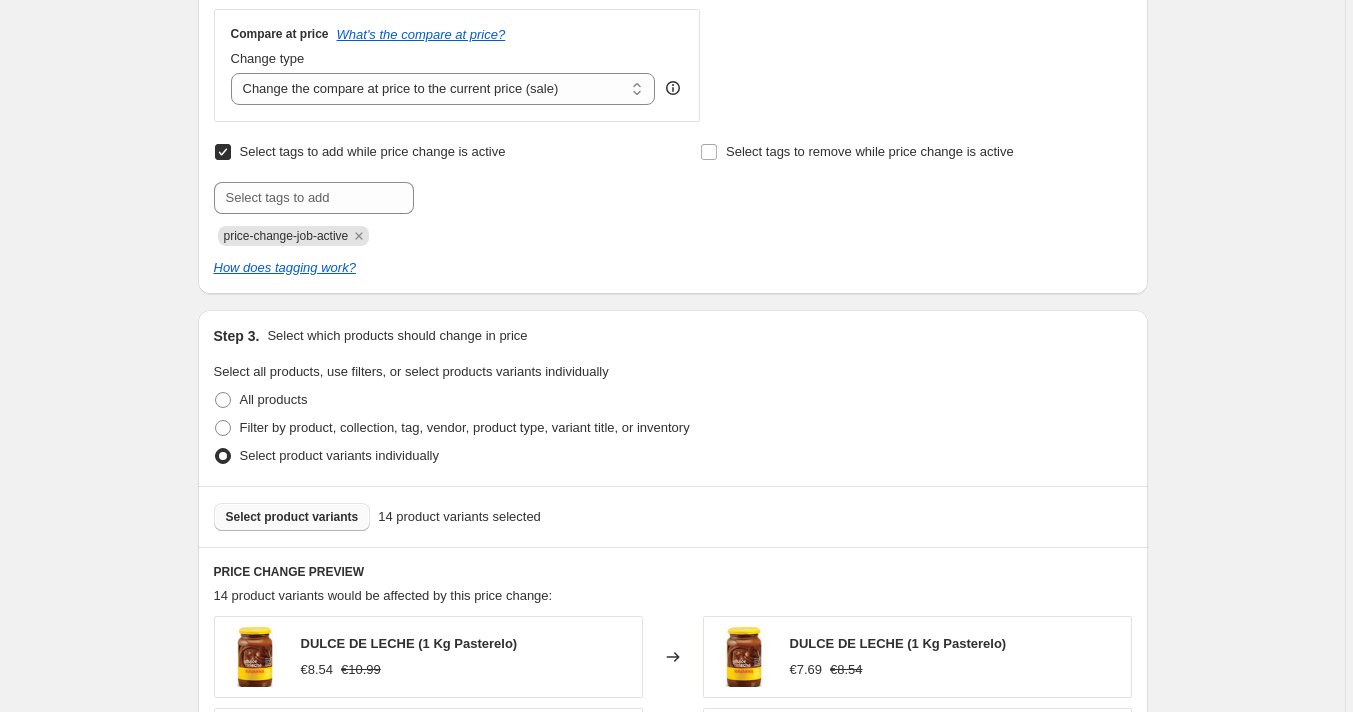 scroll, scrollTop: 1832, scrollLeft: 0, axis: vertical 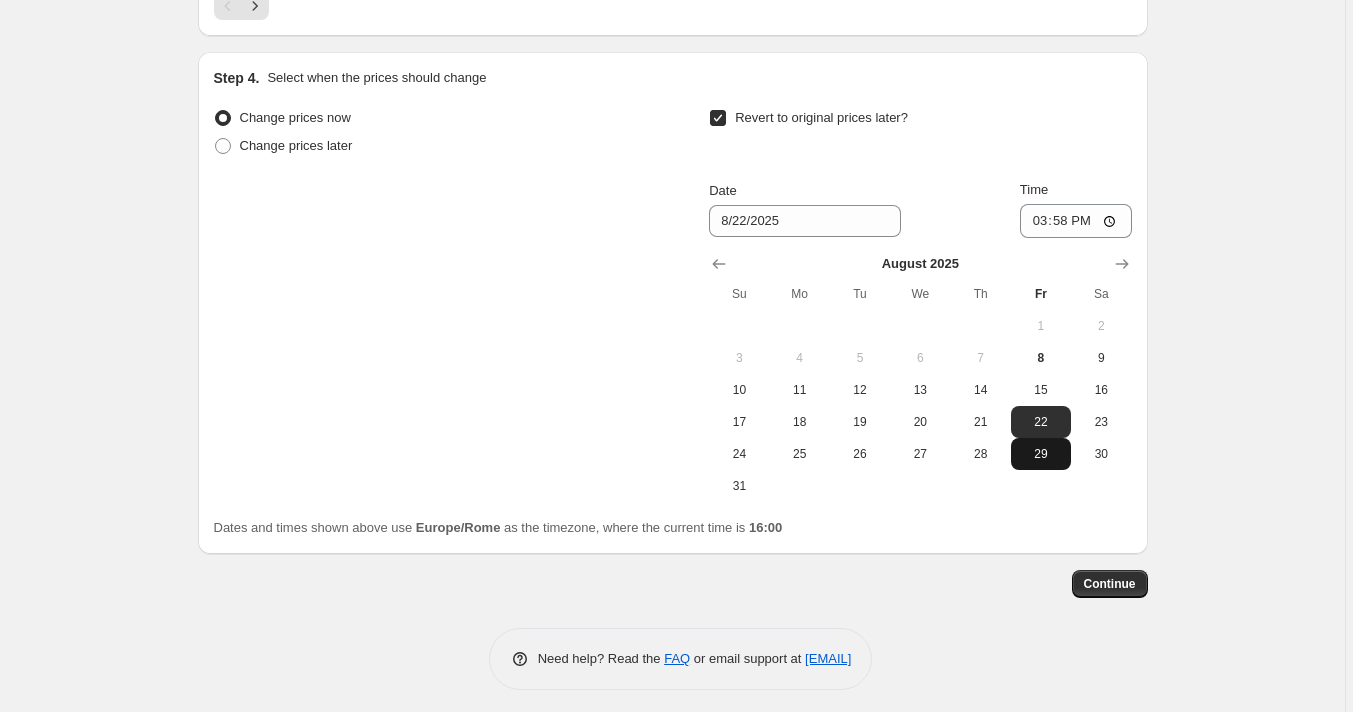 click on "29" at bounding box center [1041, 454] 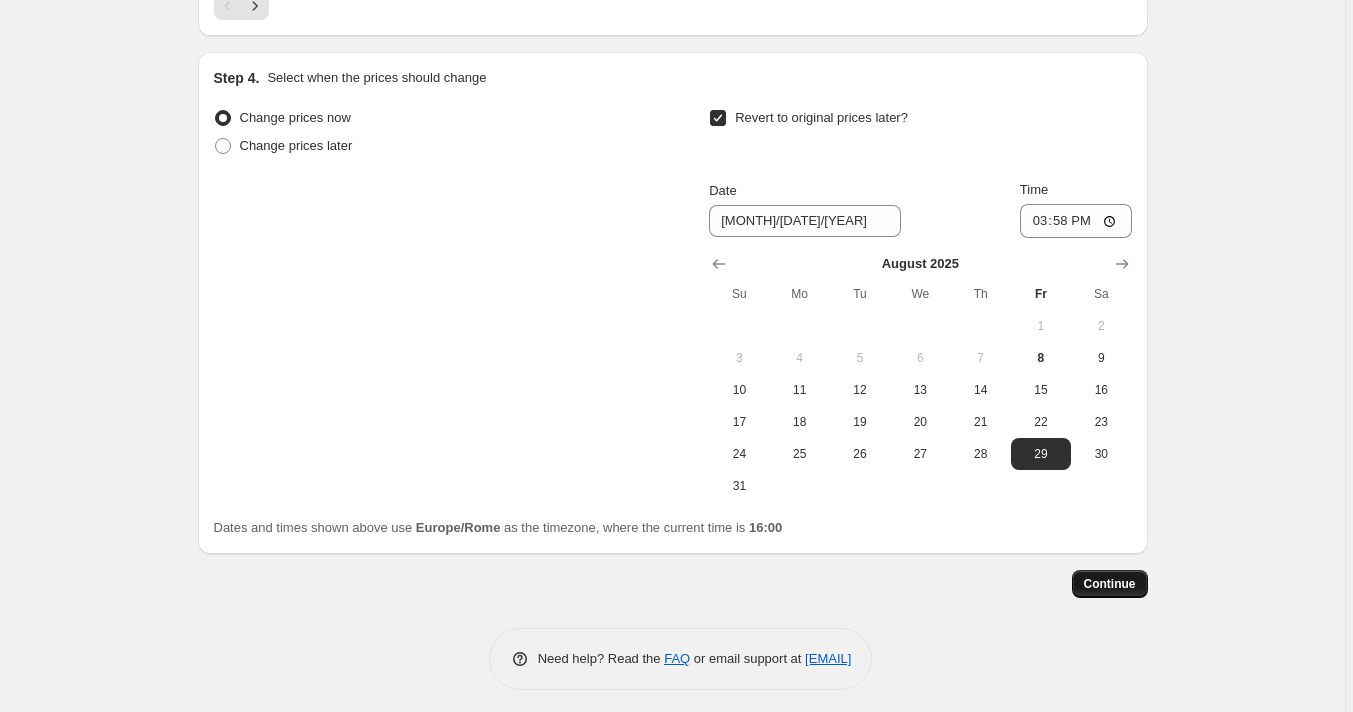 click on "Continue" at bounding box center (1110, 584) 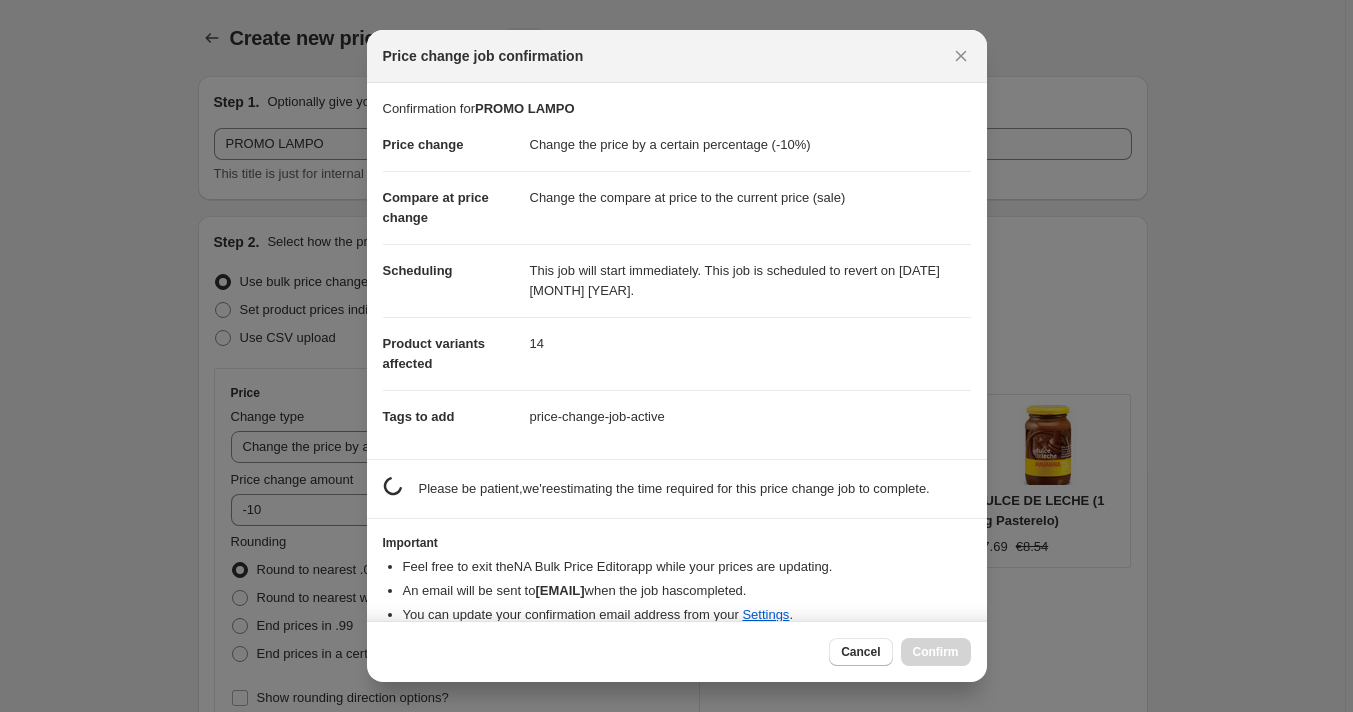 scroll, scrollTop: 1832, scrollLeft: 0, axis: vertical 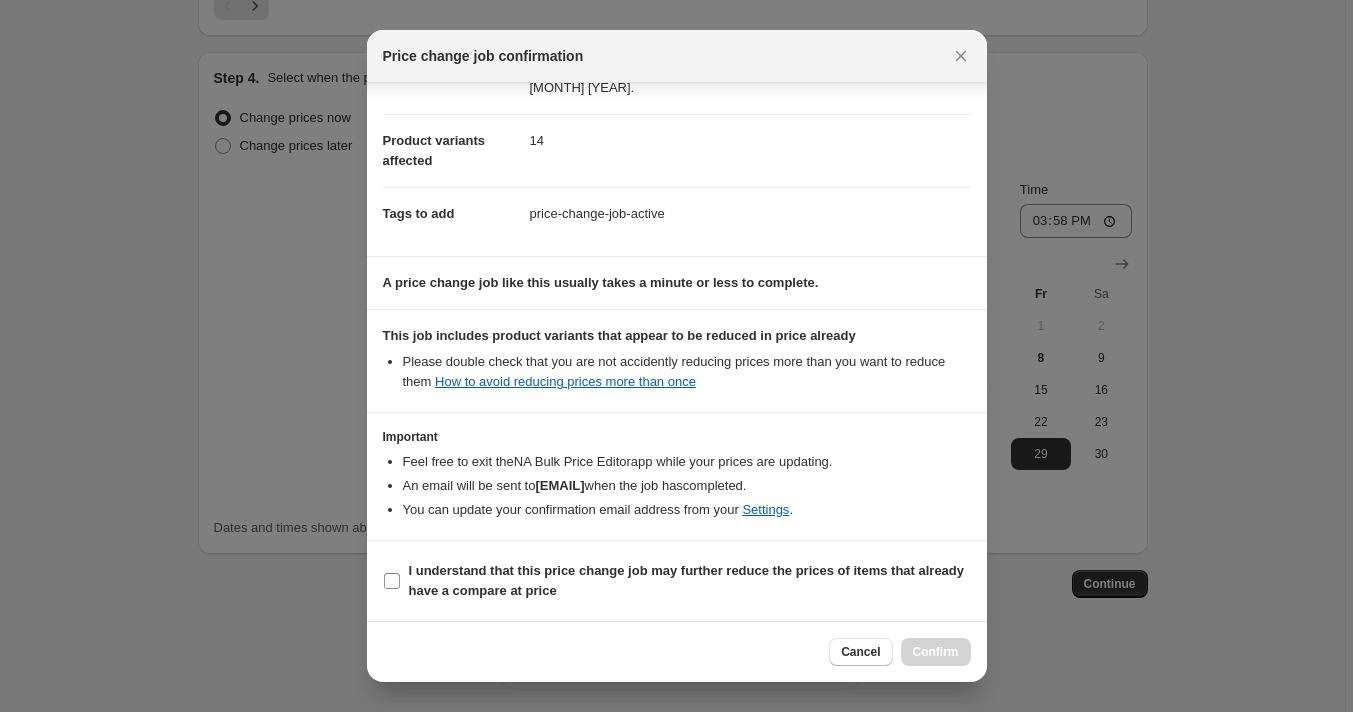 click on "I understand that this price change job may further reduce the prices of items that already have a compare at price" at bounding box center (687, 580) 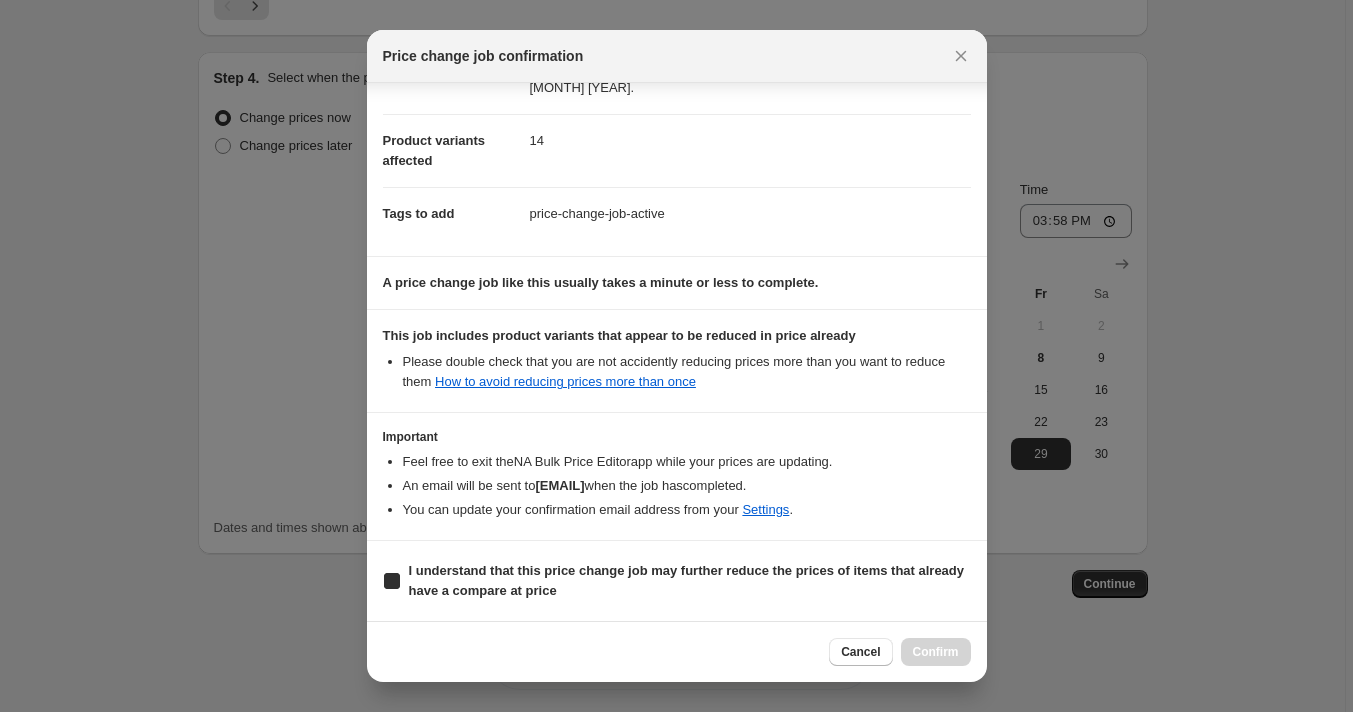 checkbox on "true" 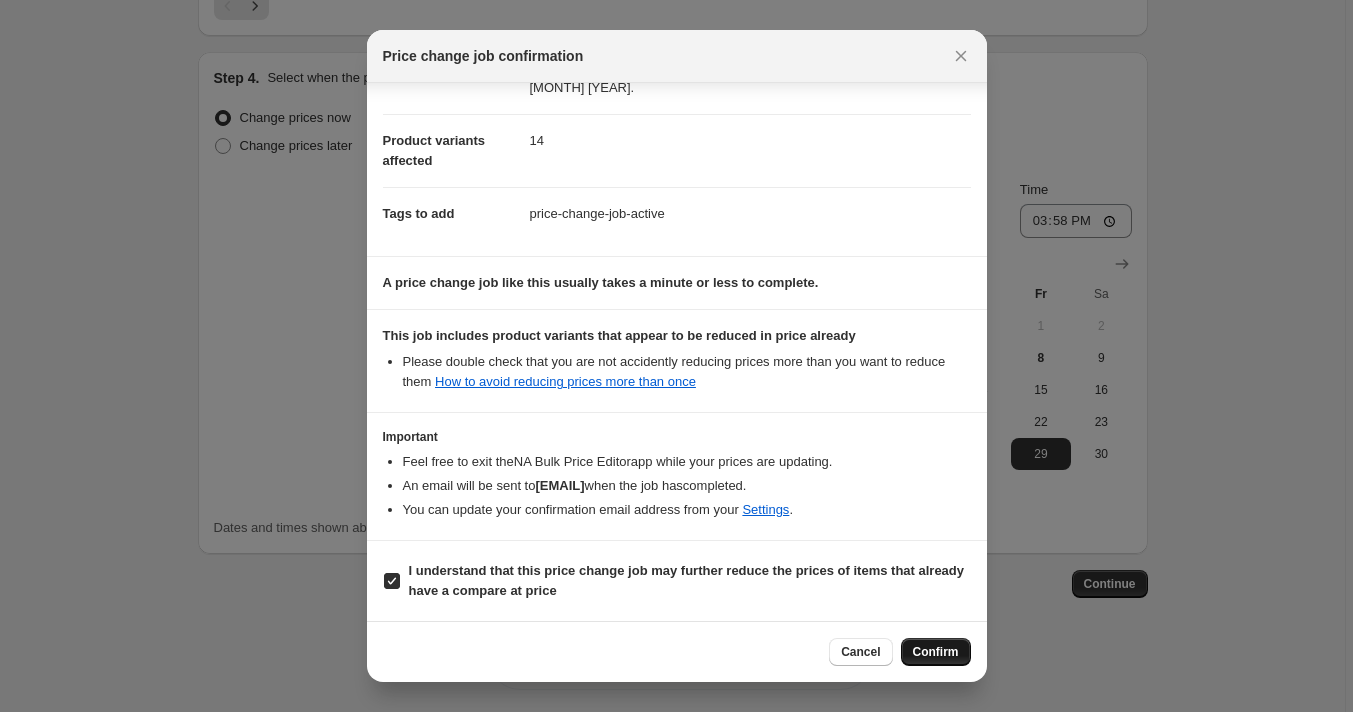 click on "Confirm" at bounding box center [936, 652] 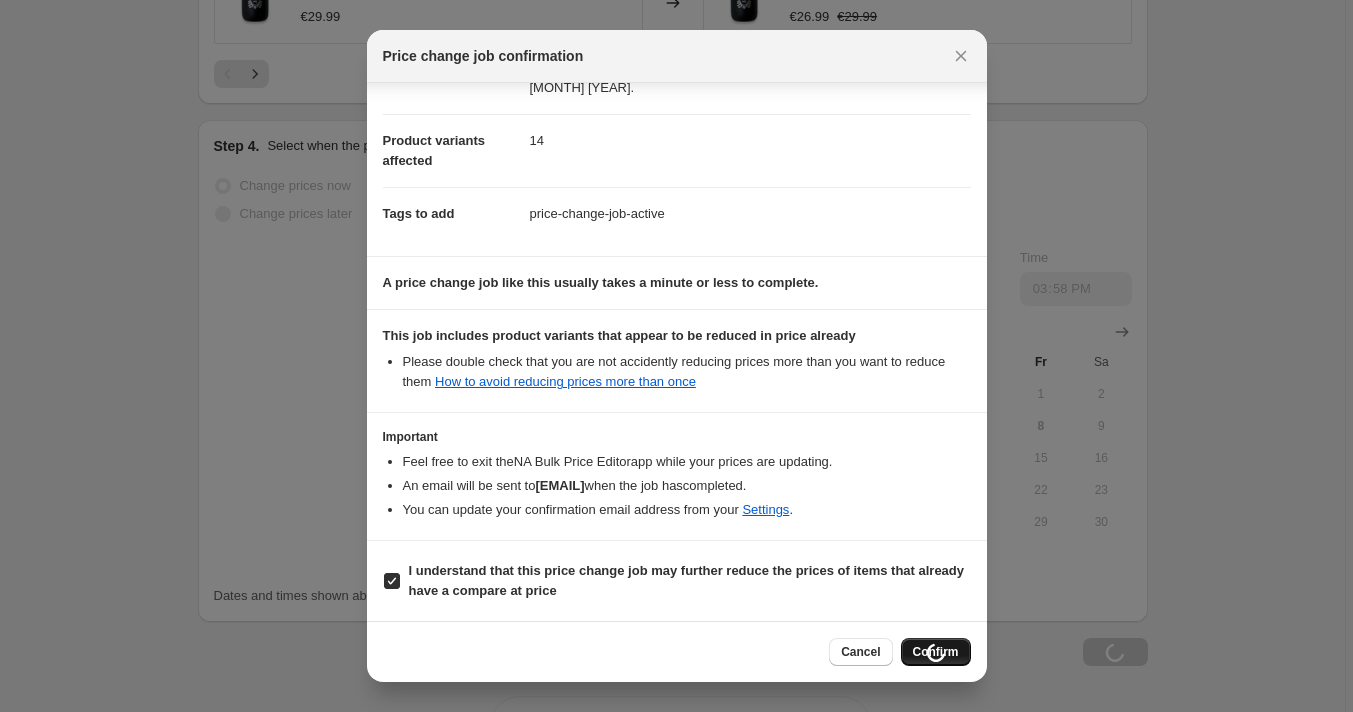 scroll, scrollTop: 1900, scrollLeft: 0, axis: vertical 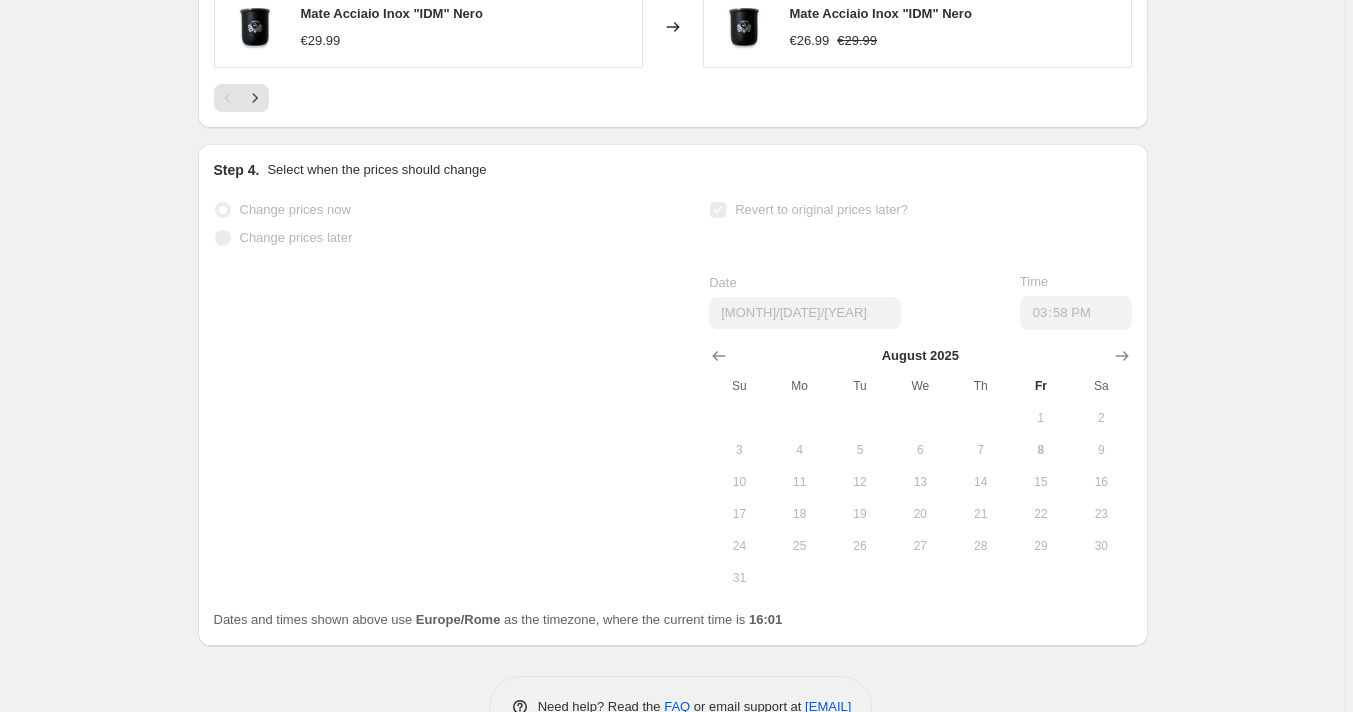 select on "percentage" 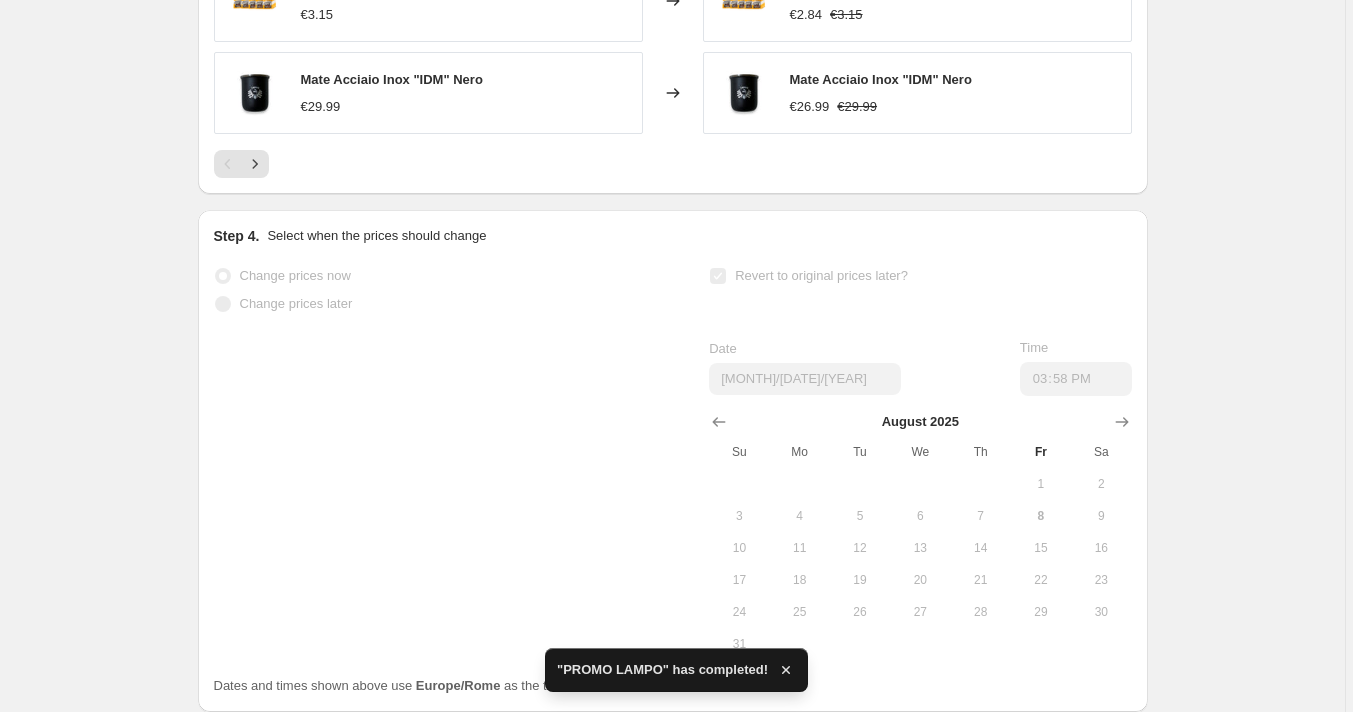 scroll, scrollTop: 0, scrollLeft: 0, axis: both 